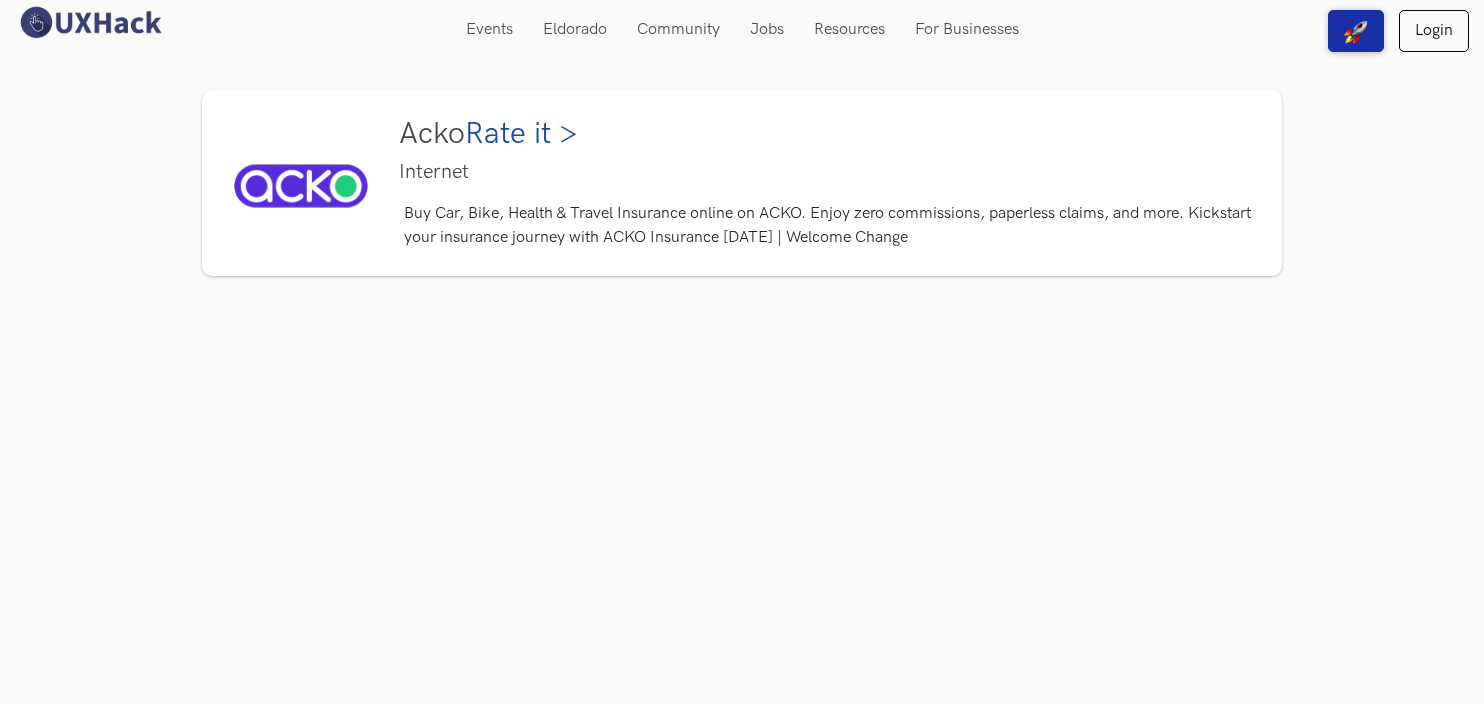 scroll, scrollTop: 0, scrollLeft: 0, axis: both 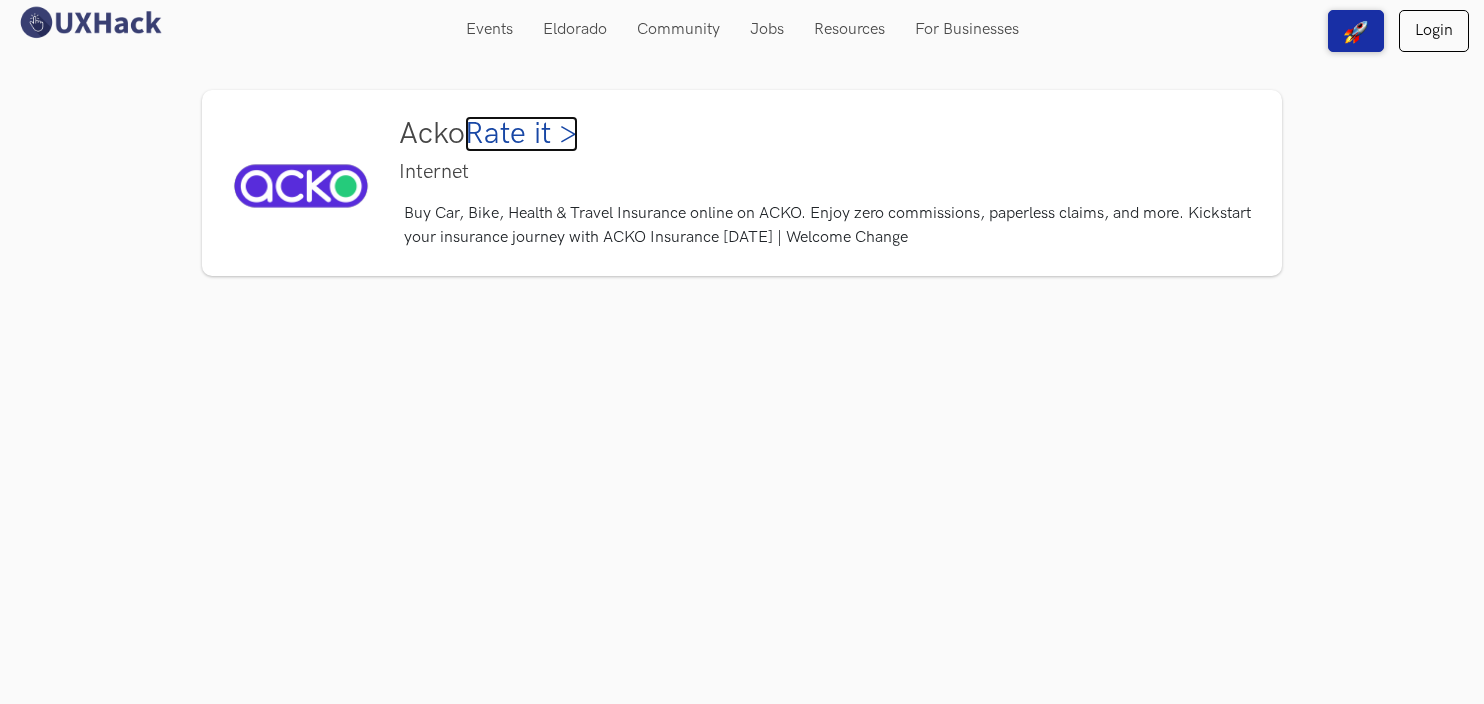 click on "Rate it >" at bounding box center [521, 134] 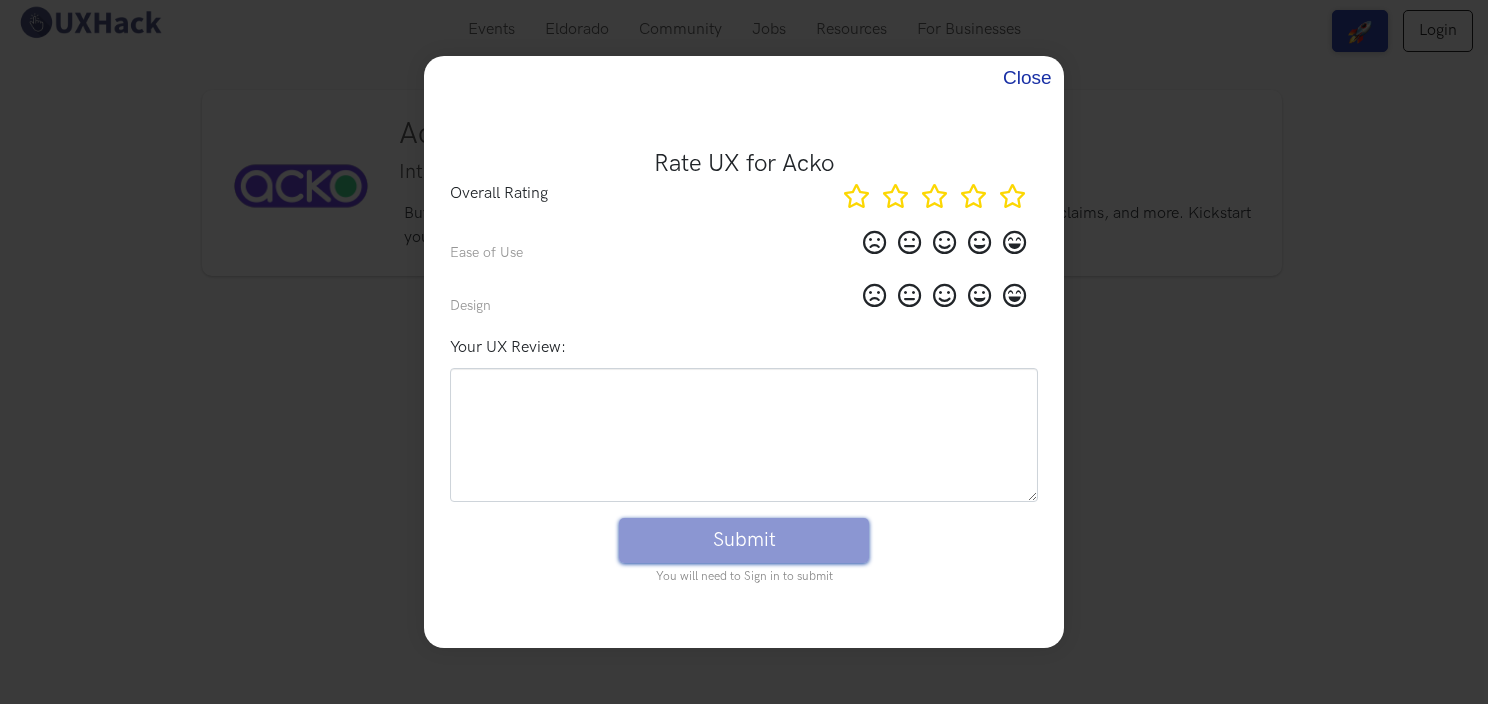click on "Close" at bounding box center [1025, 78] 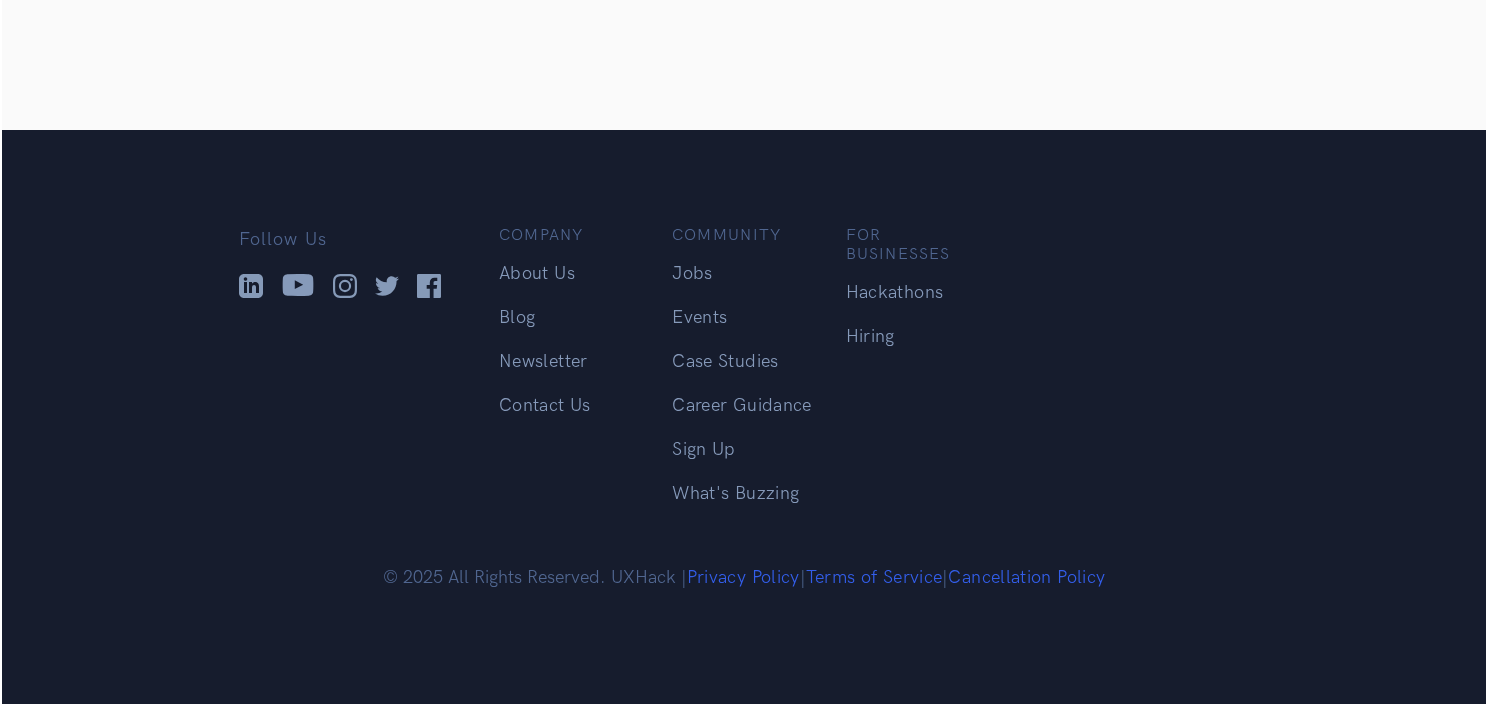 scroll, scrollTop: 0, scrollLeft: 0, axis: both 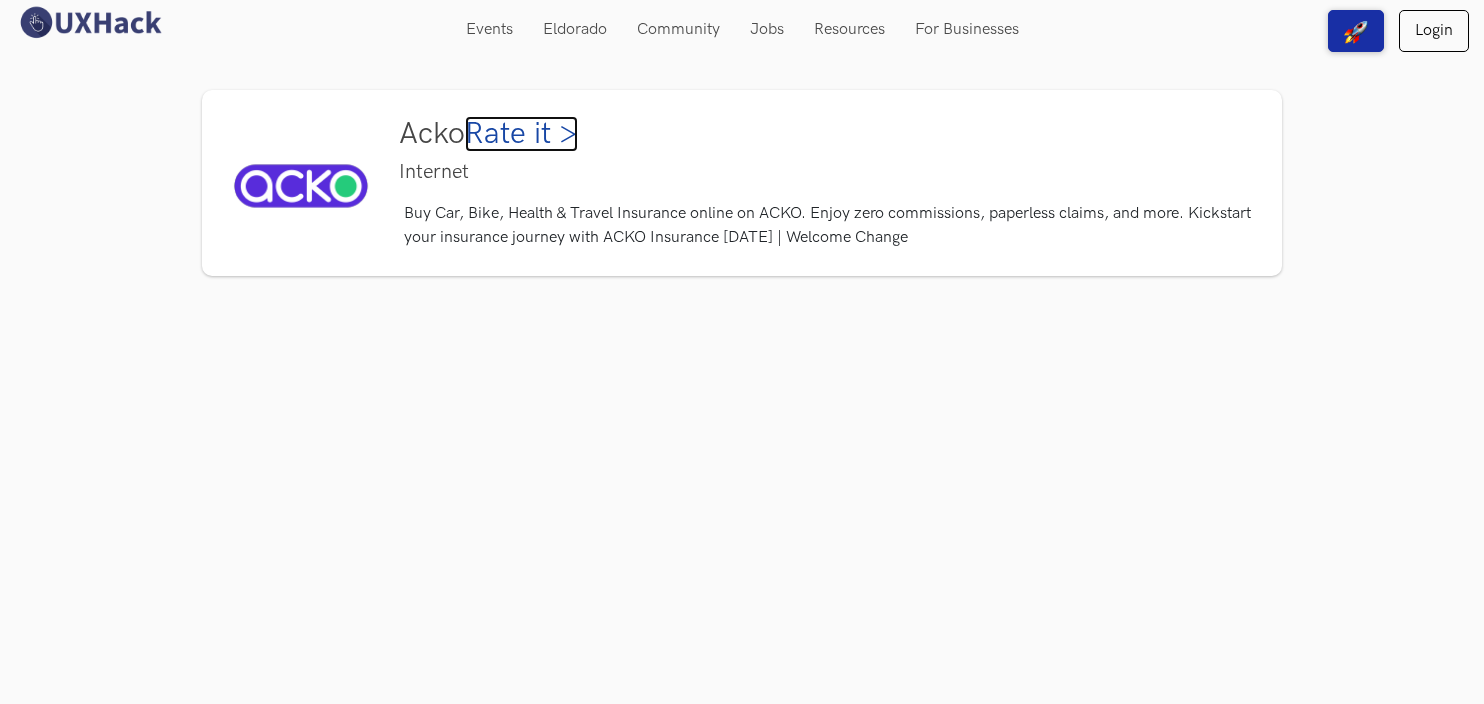 click on "Rate it >" at bounding box center [521, 134] 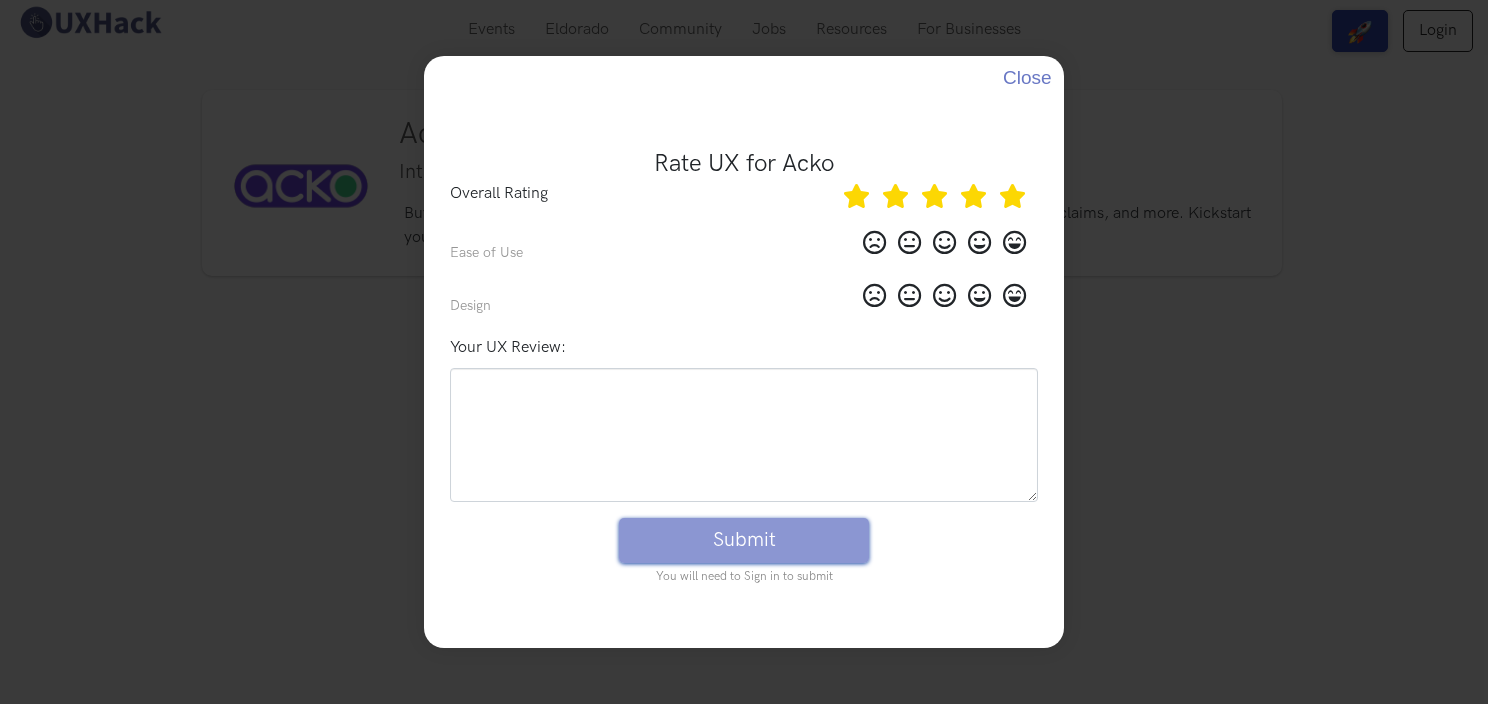 click at bounding box center (1012, 196) 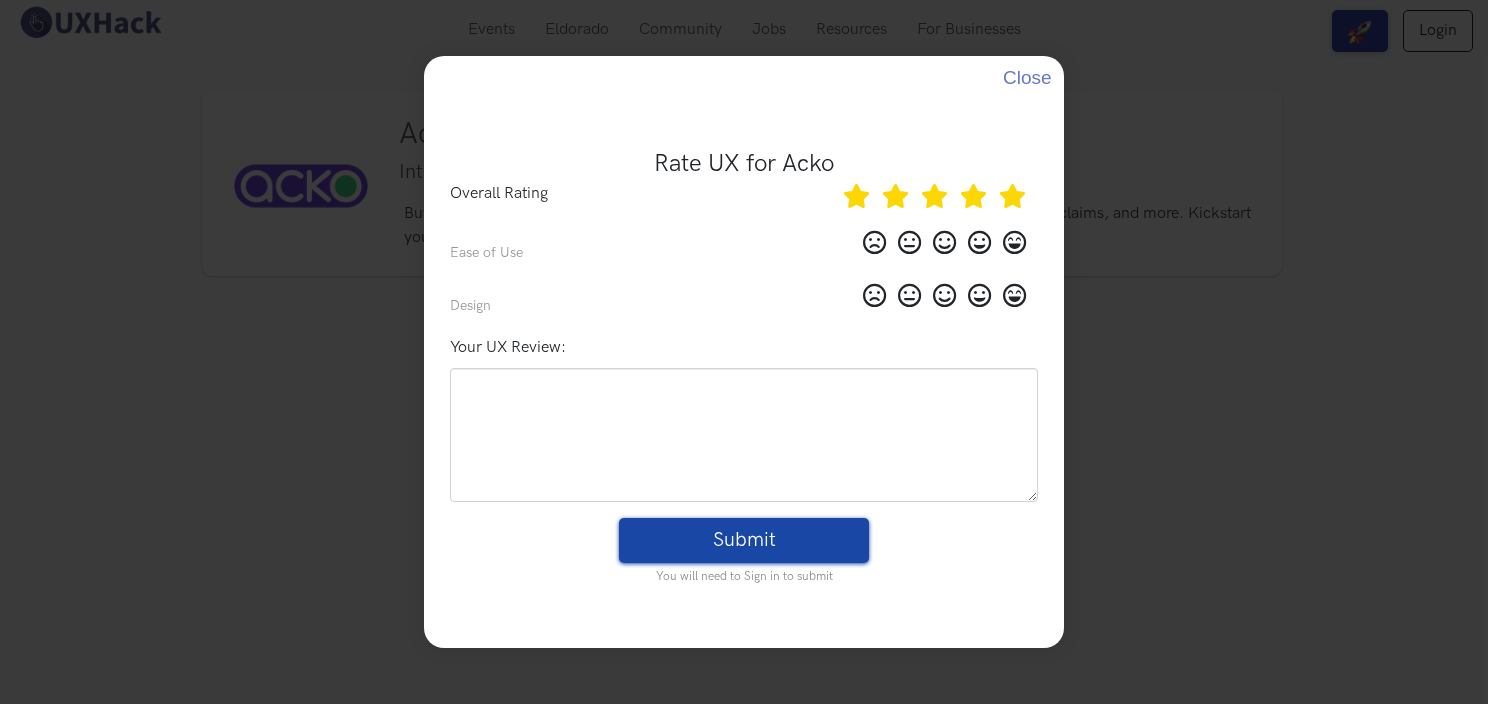 click at bounding box center [1014, 242] 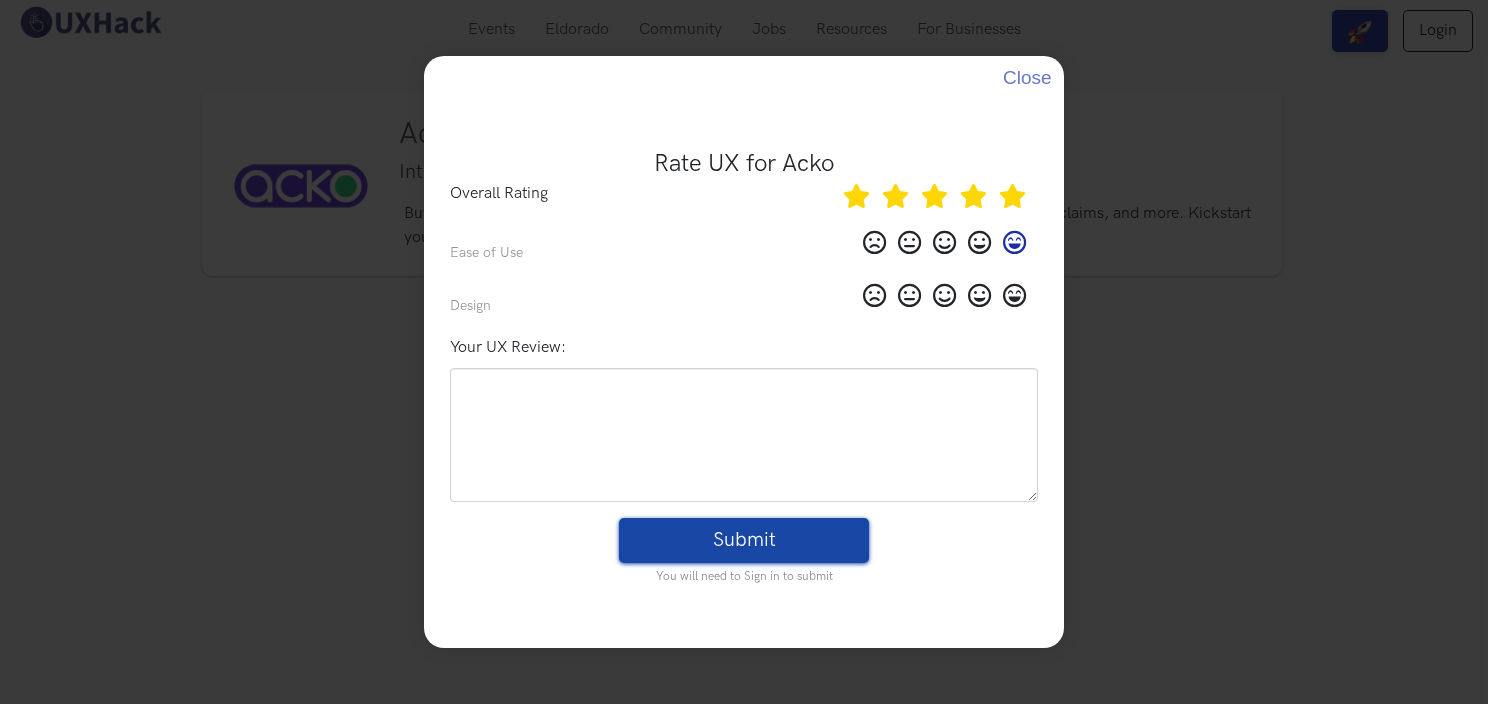 click at bounding box center [1014, 295] 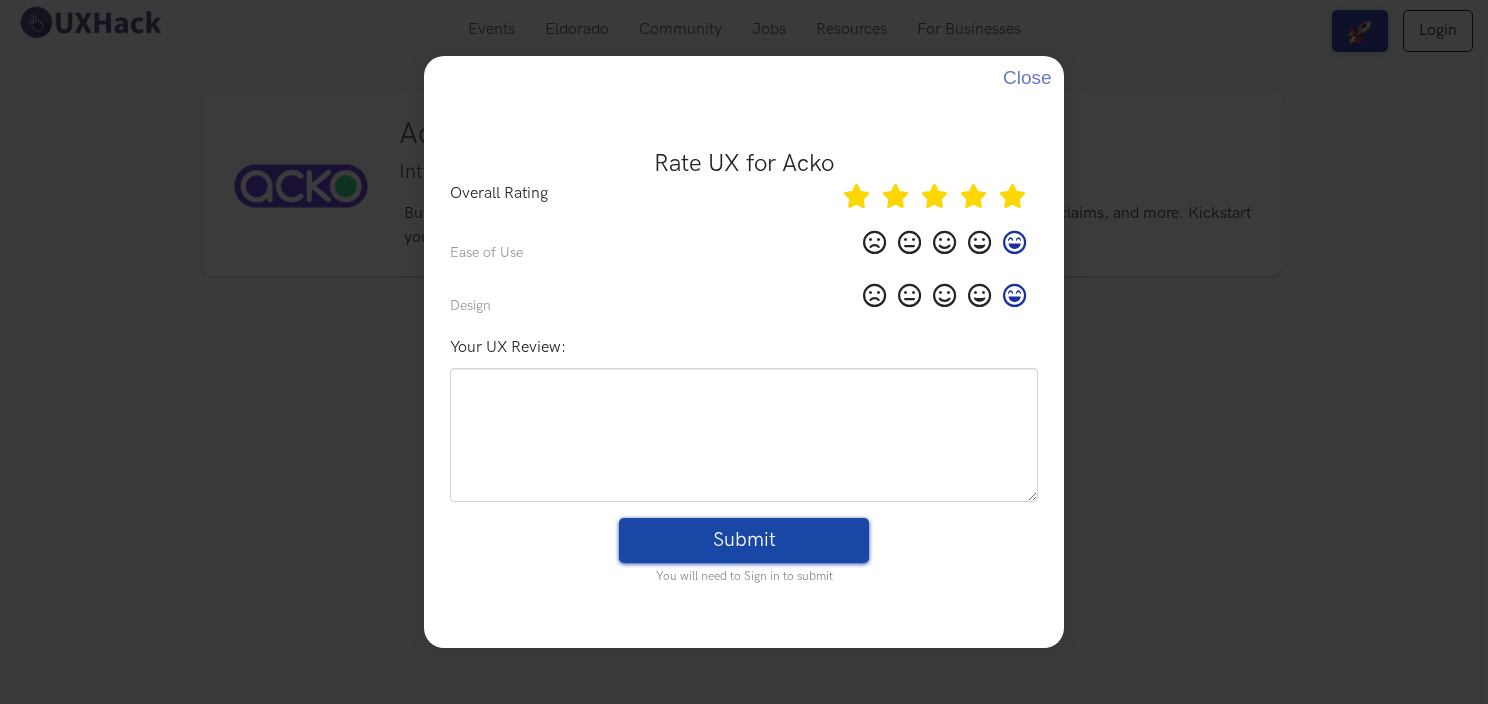click on "Submit" at bounding box center [744, 540] 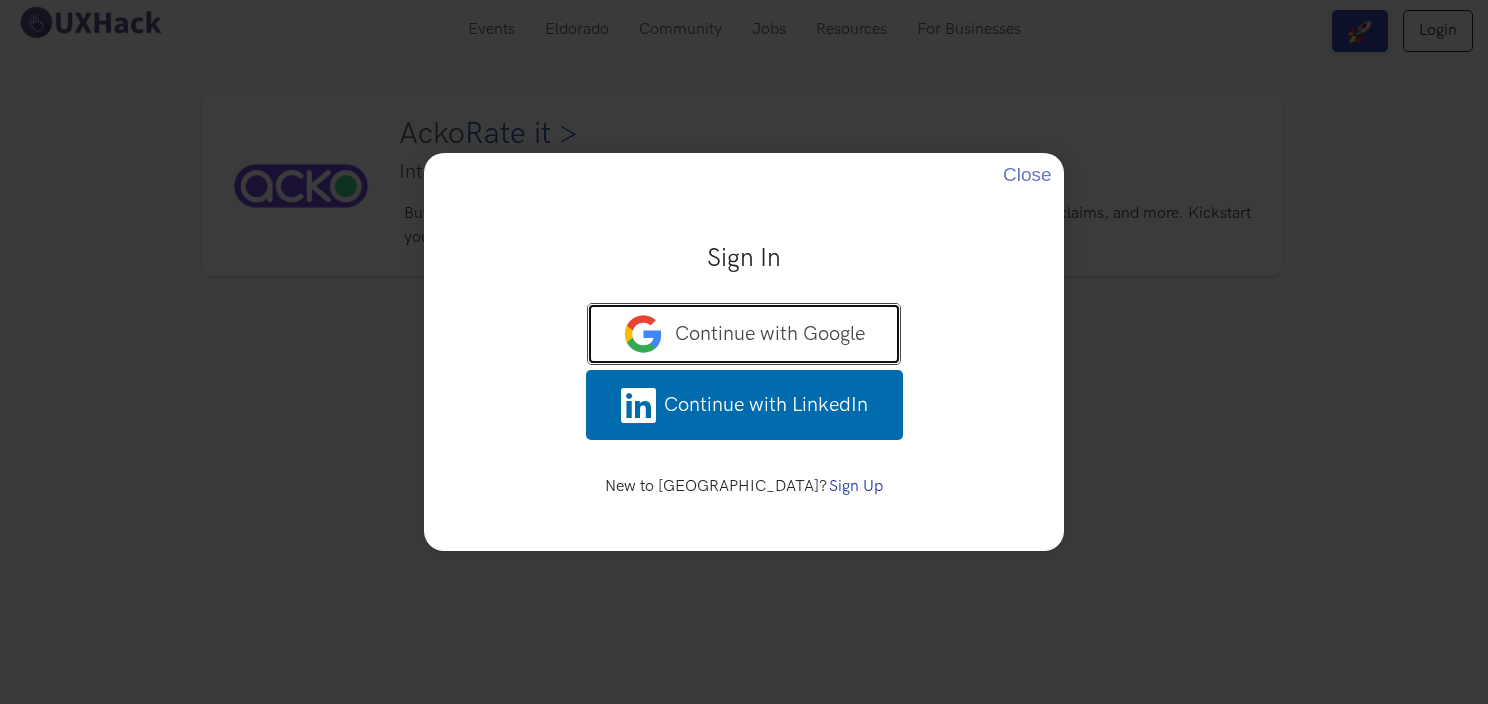 click on "Continue with Google" at bounding box center [770, 334] 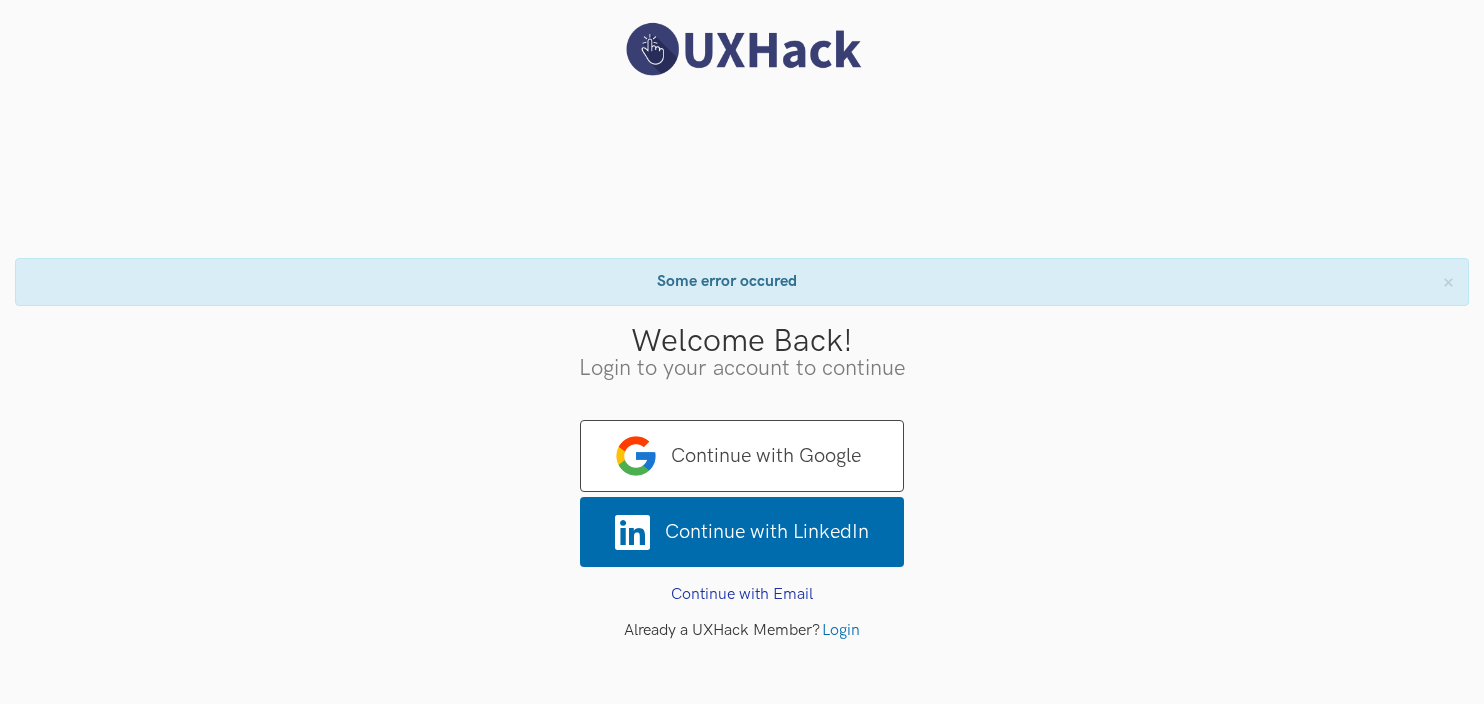 scroll, scrollTop: 0, scrollLeft: 0, axis: both 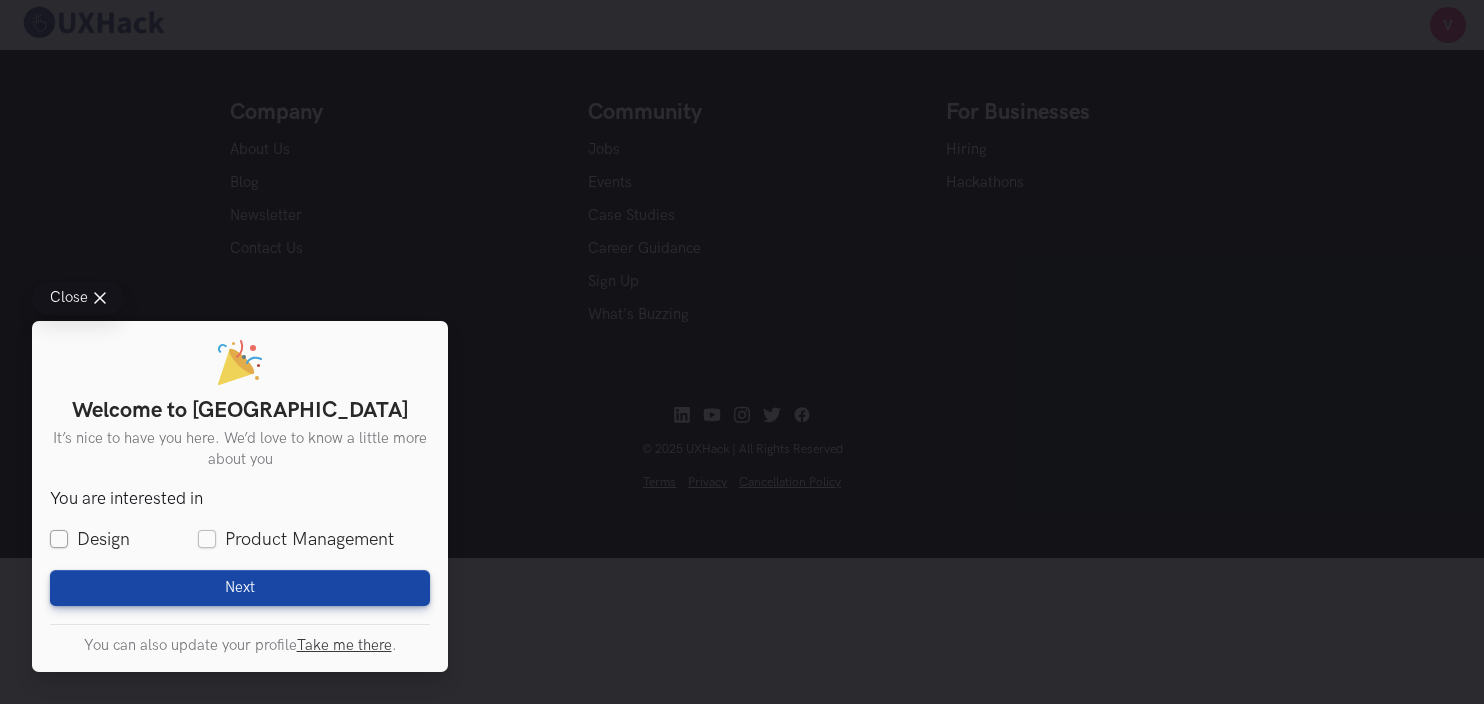 click on "Design" at bounding box center (90, 539) 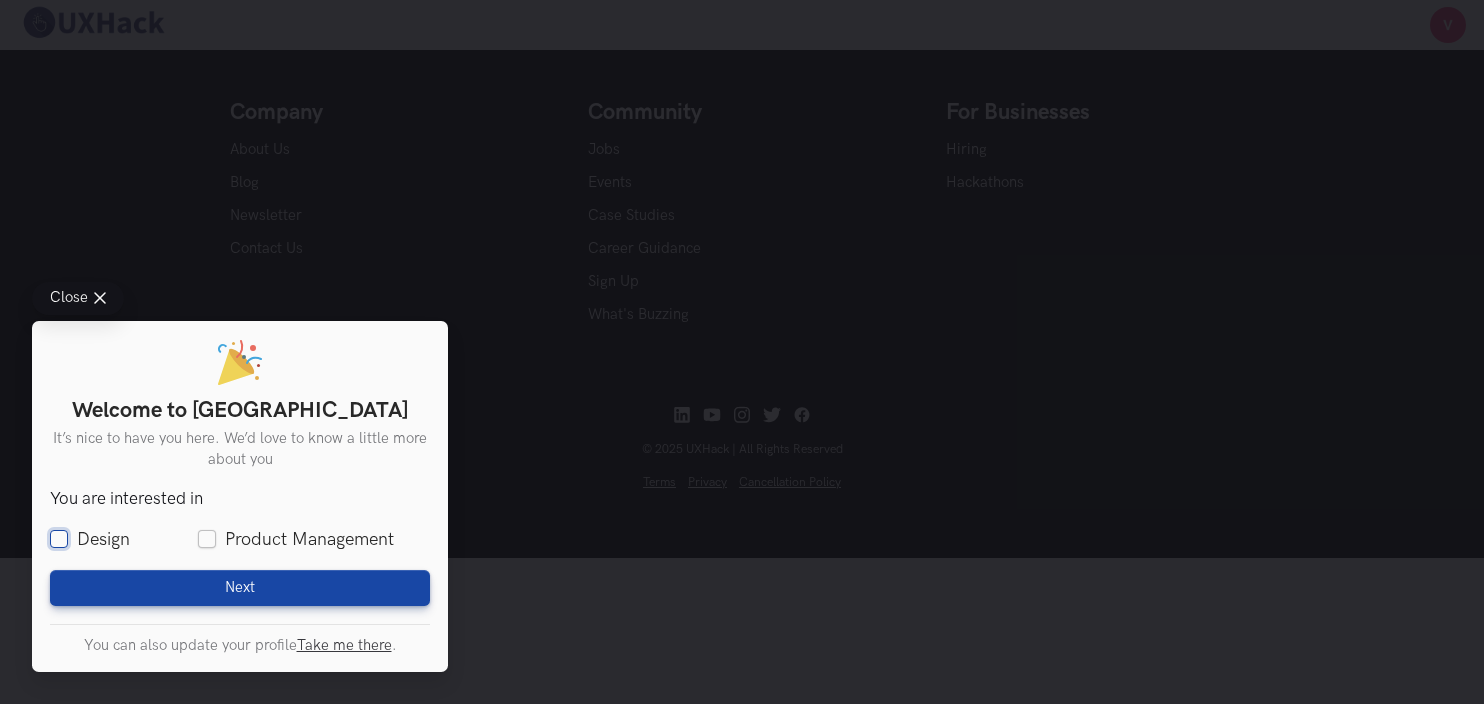 click on "Design" at bounding box center (59, 540) 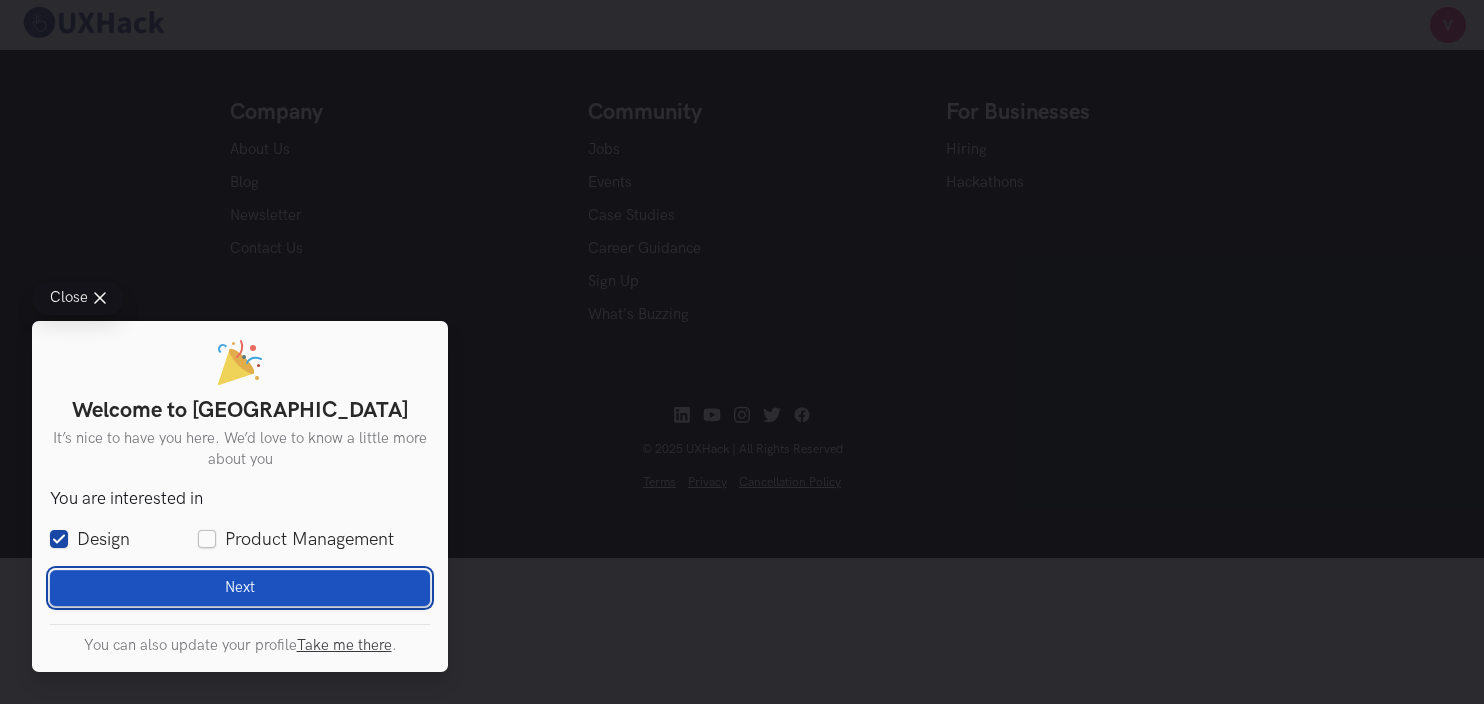 click on "Next   Loading" at bounding box center (240, 588) 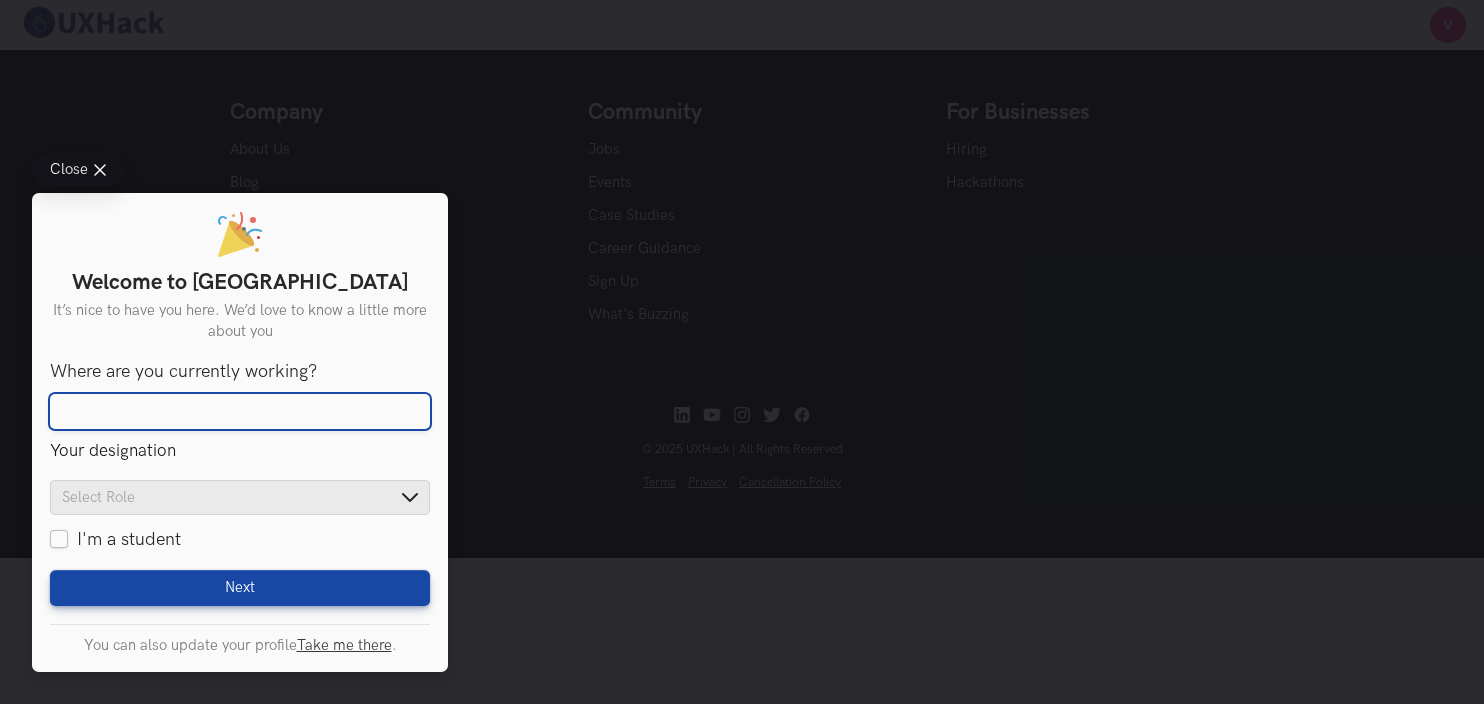 click on "Where are you currently working?" at bounding box center [240, 412] 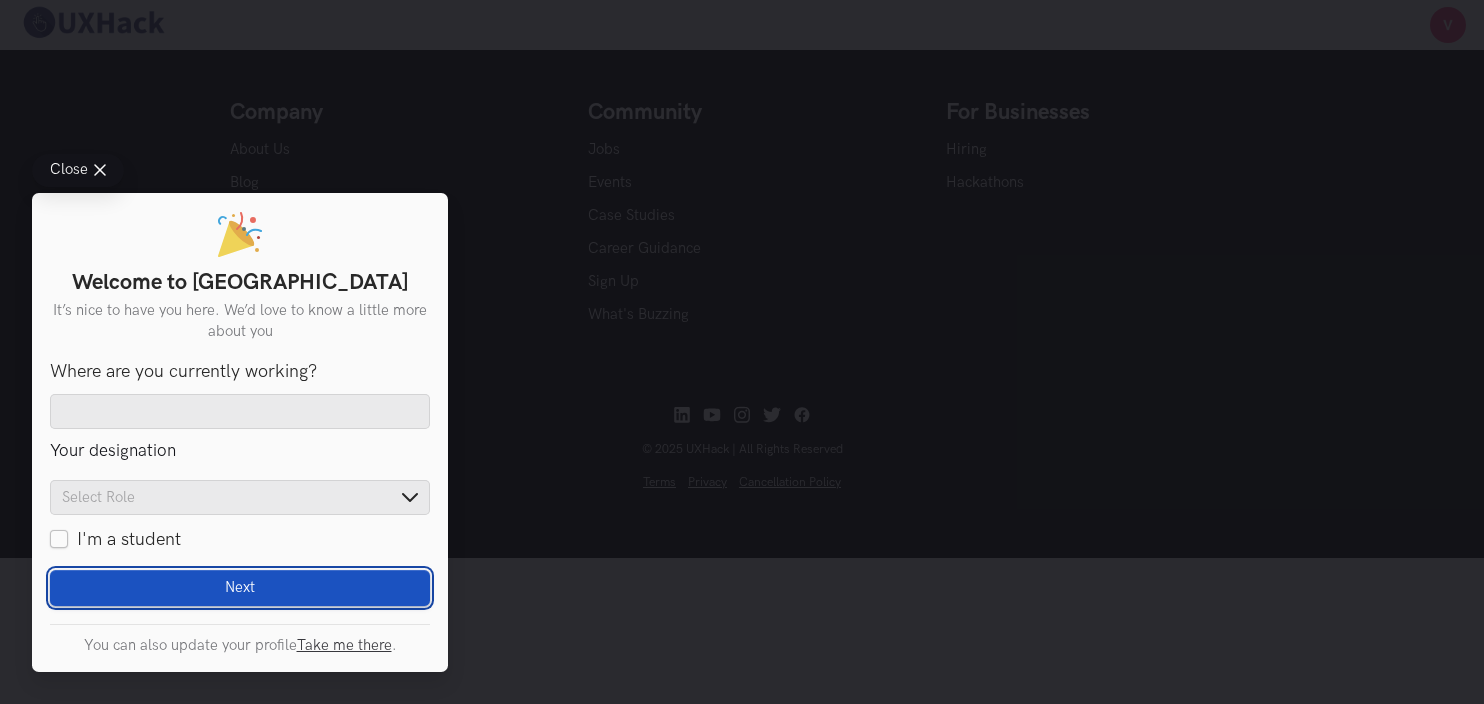 click on "Next" at bounding box center [240, 588] 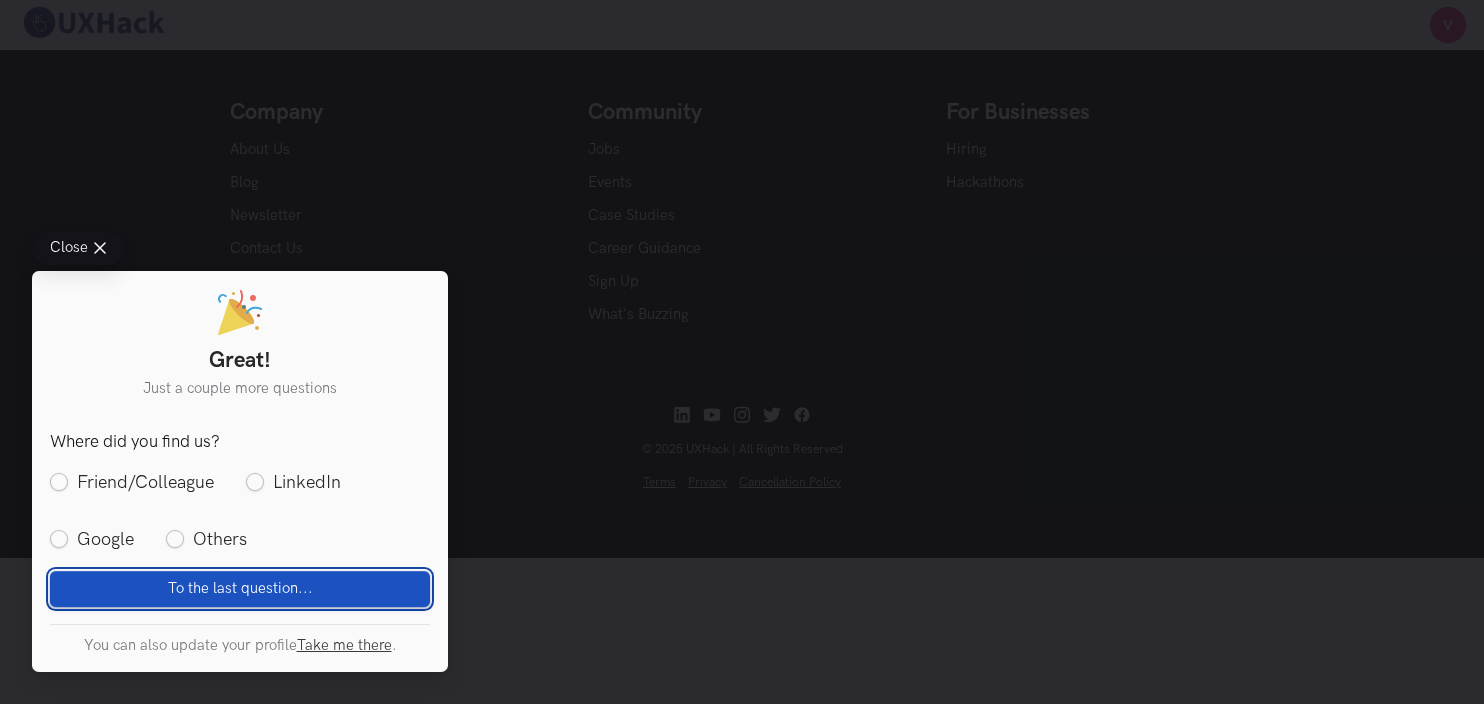 click on "To the last question..." at bounding box center [240, 588] 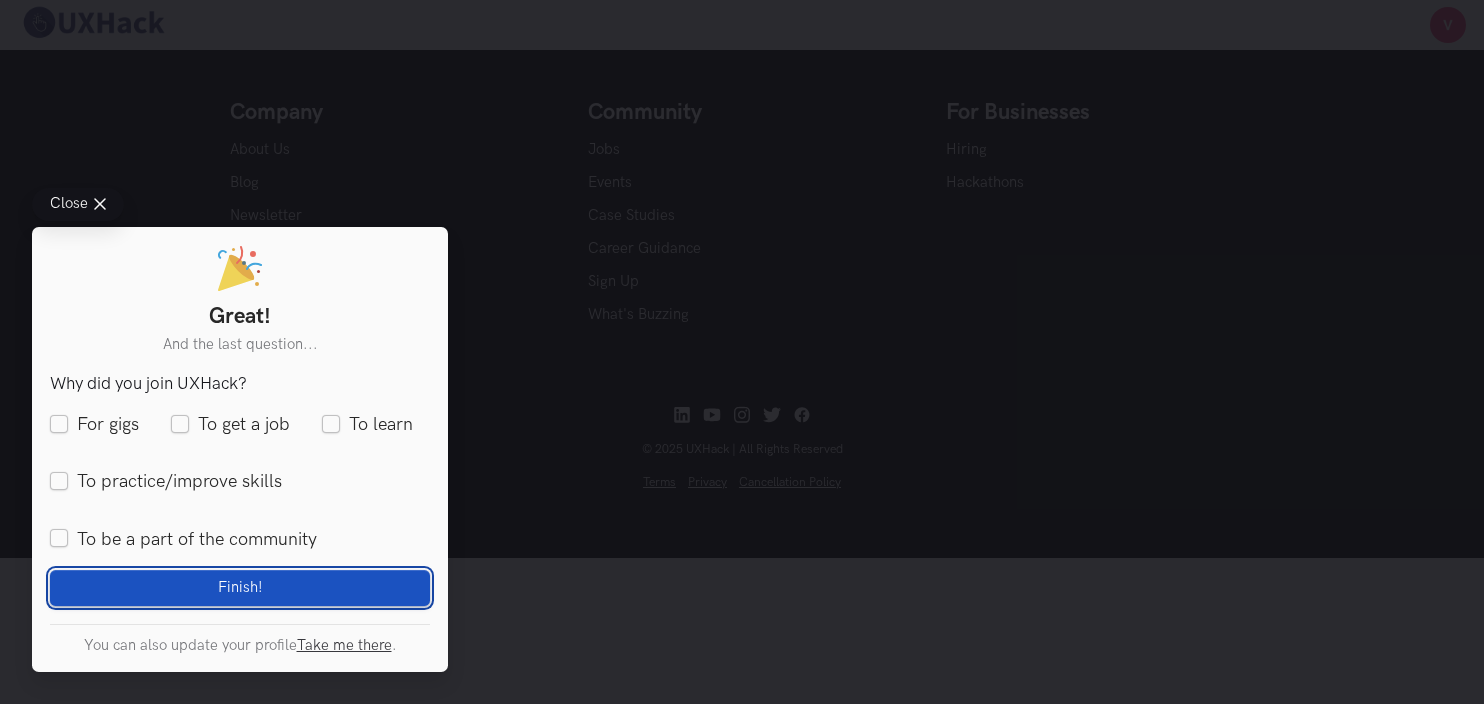 click on "Finish!   Loading" at bounding box center (240, 588) 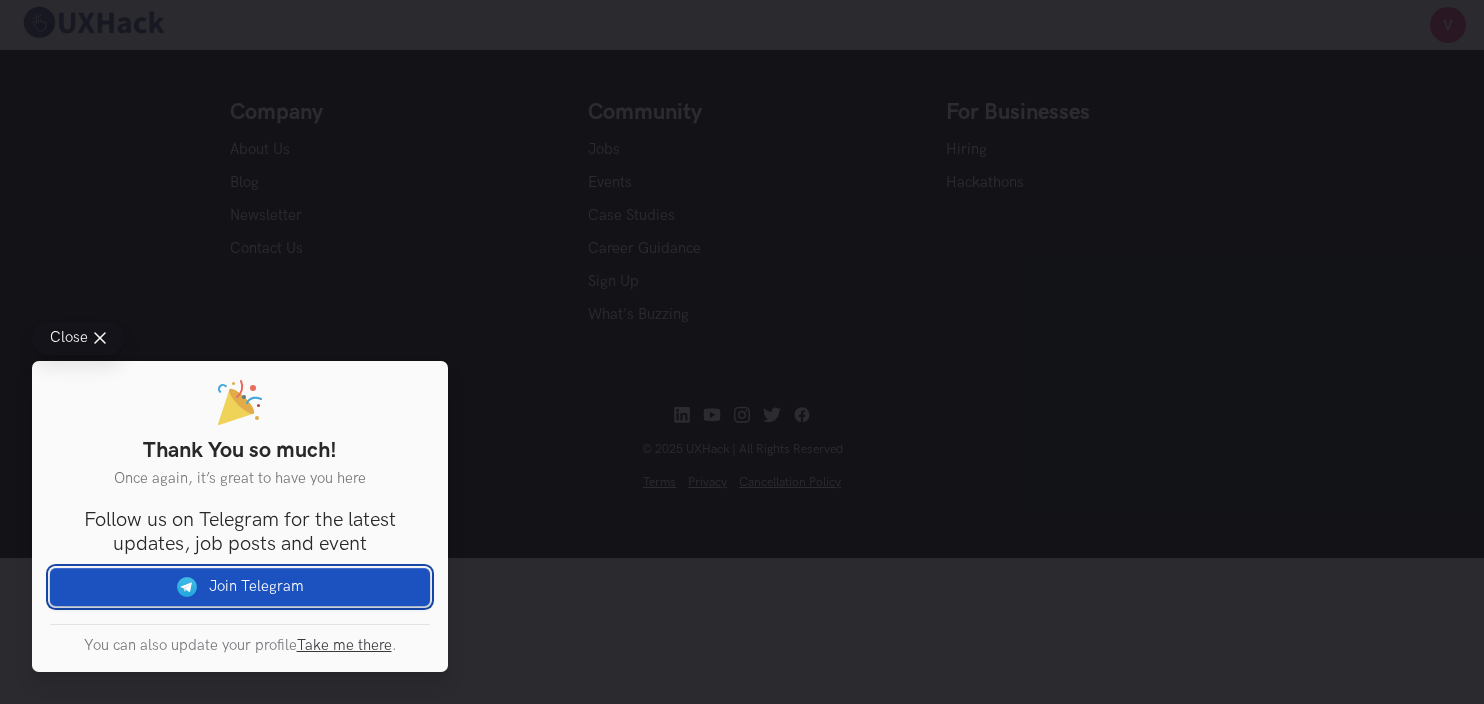 click at bounding box center (193, 587) 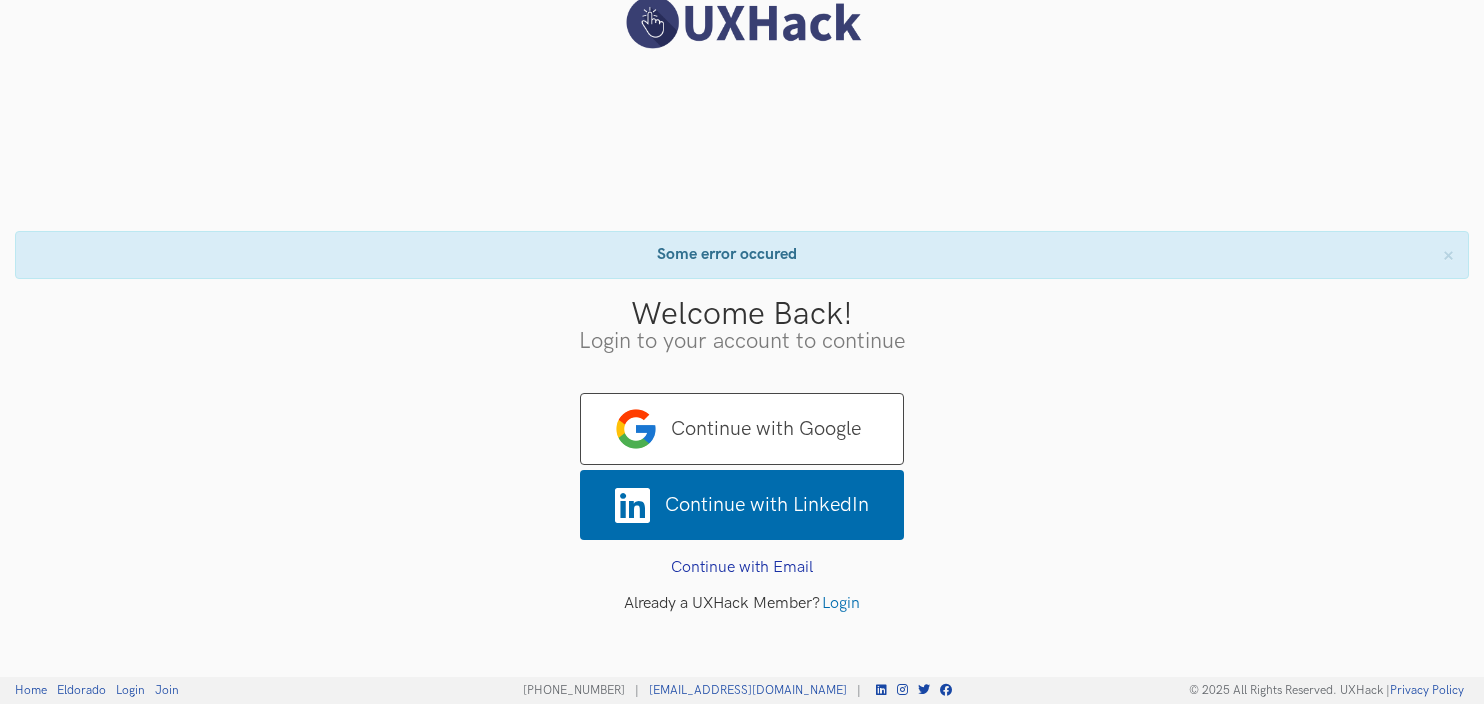 scroll, scrollTop: 0, scrollLeft: 0, axis: both 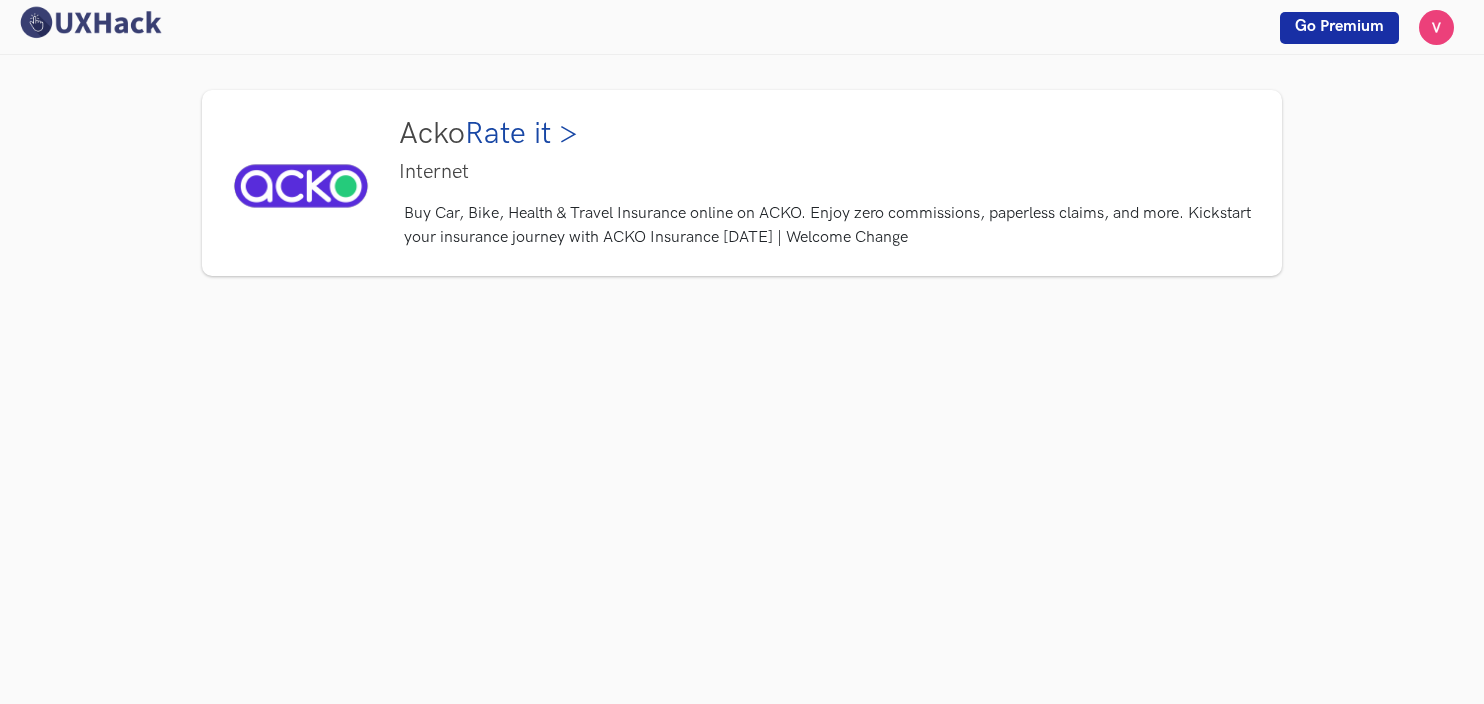 click on "Buy Car, Bike, Health & Travel Insurance online on ACKO. Enjoy zero commissions, paperless claims, and more. Kickstart your insurance journey with ACKO Insurance today | Welcome Change" at bounding box center (830, 226) 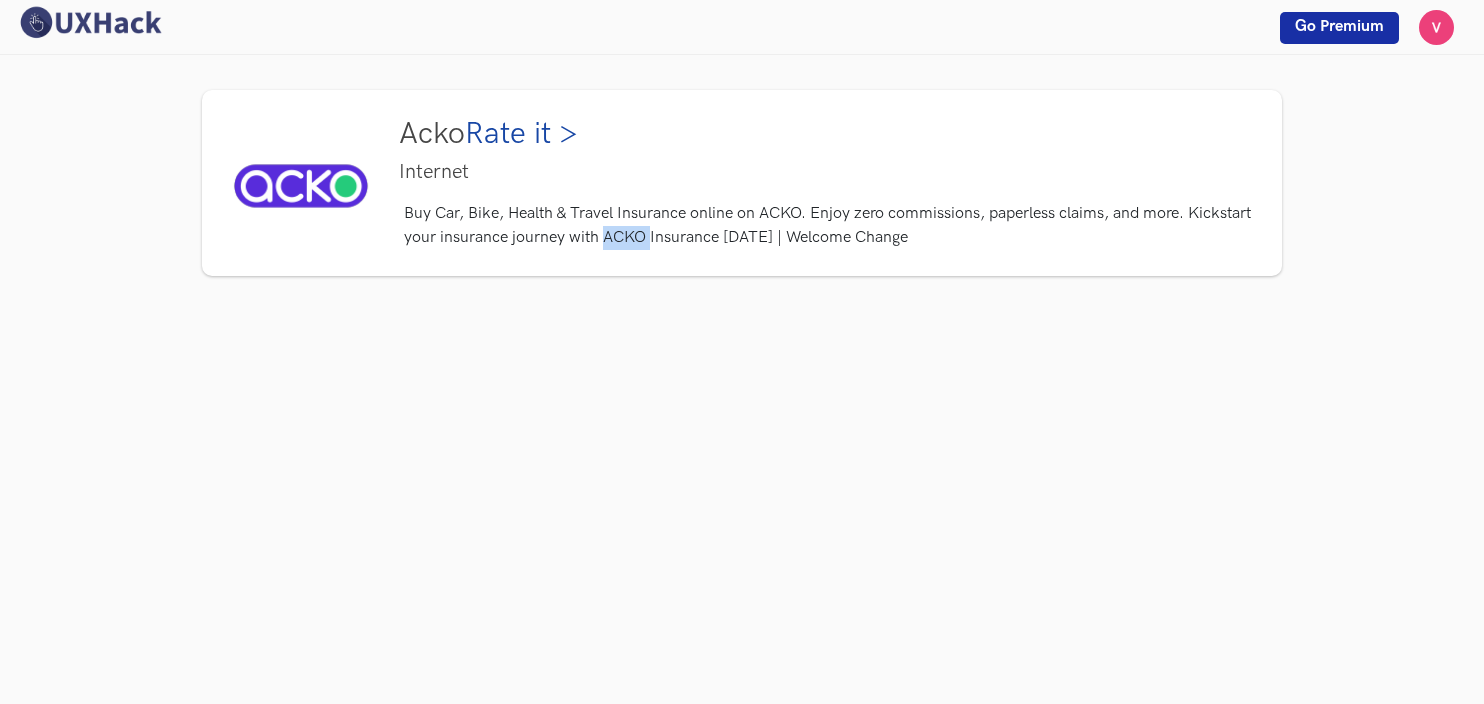 click on "Buy Car, Bike, Health & Travel Insurance online on ACKO. Enjoy zero commissions, paperless claims, and more. Kickstart your insurance journey with ACKO Insurance today | Welcome Change" at bounding box center (830, 226) 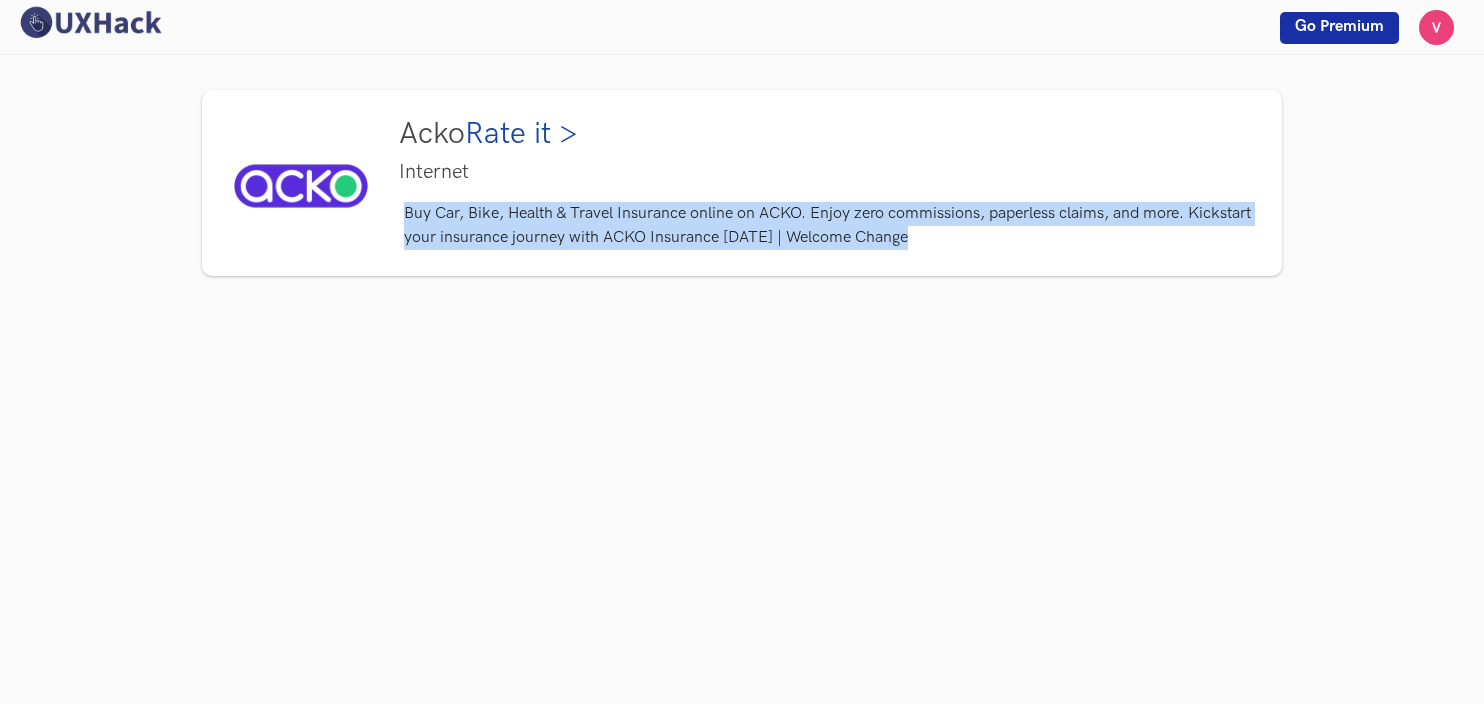 click on "Buy Car, Bike, Health & Travel Insurance online on ACKO. Enjoy zero commissions, paperless claims, and more. Kickstart your insurance journey with ACKO Insurance today | Welcome Change" at bounding box center [830, 226] 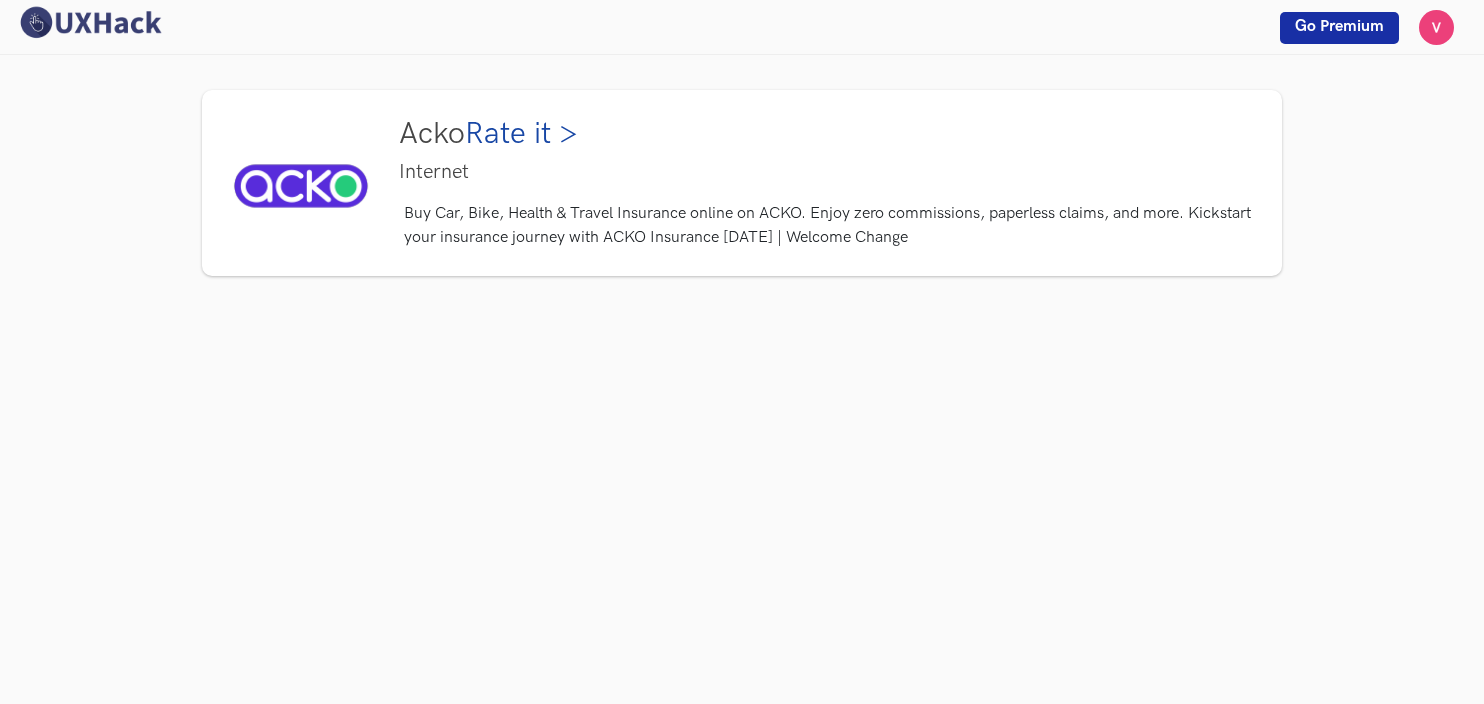 click on "Internet" at bounding box center [488, 172] 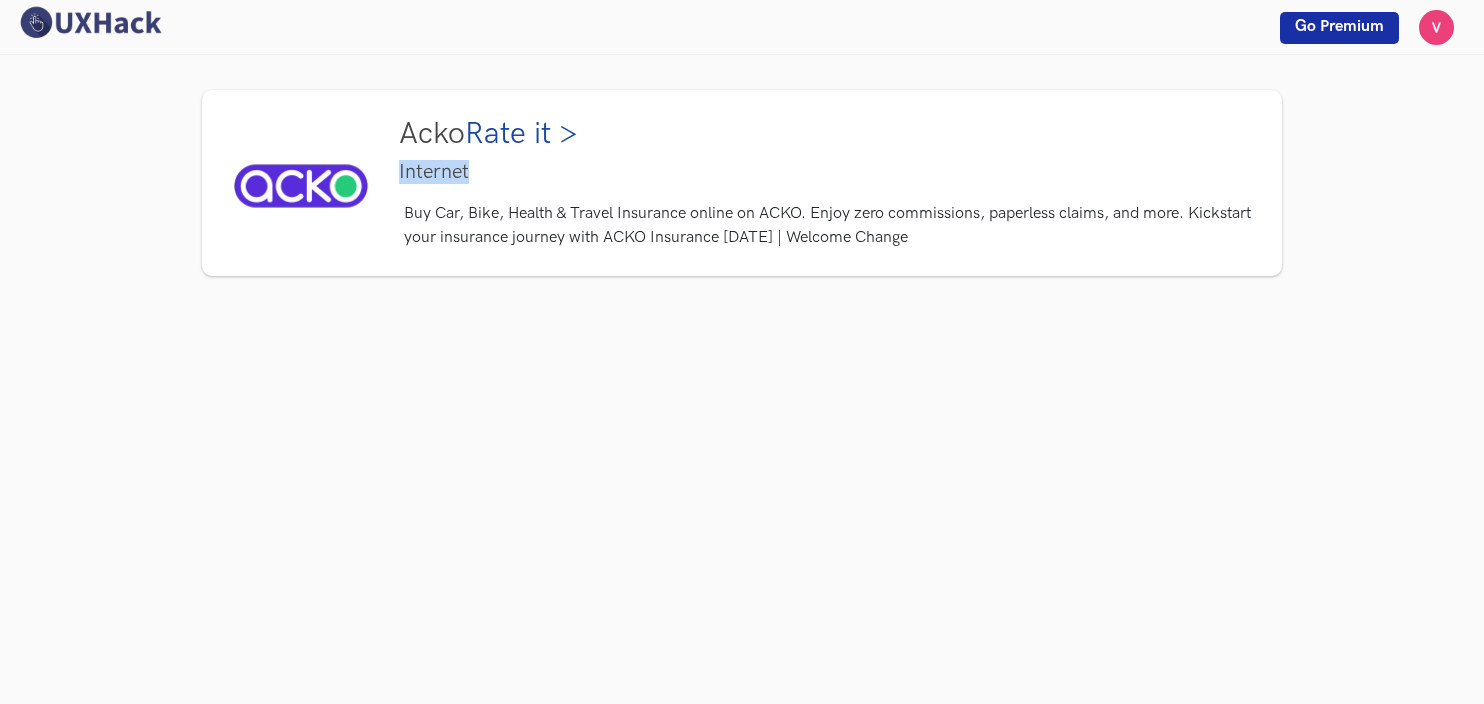 click on "Internet" at bounding box center (488, 172) 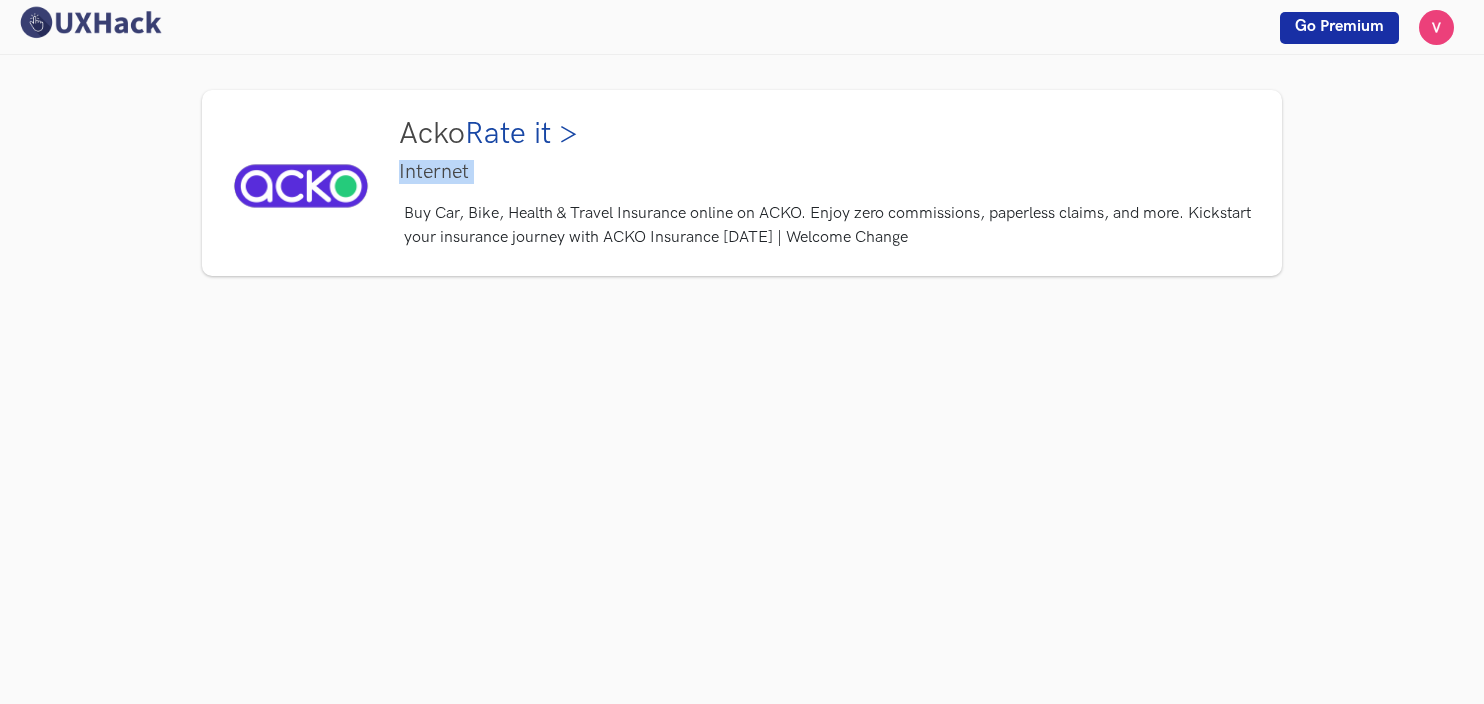 click on "Internet" at bounding box center [488, 172] 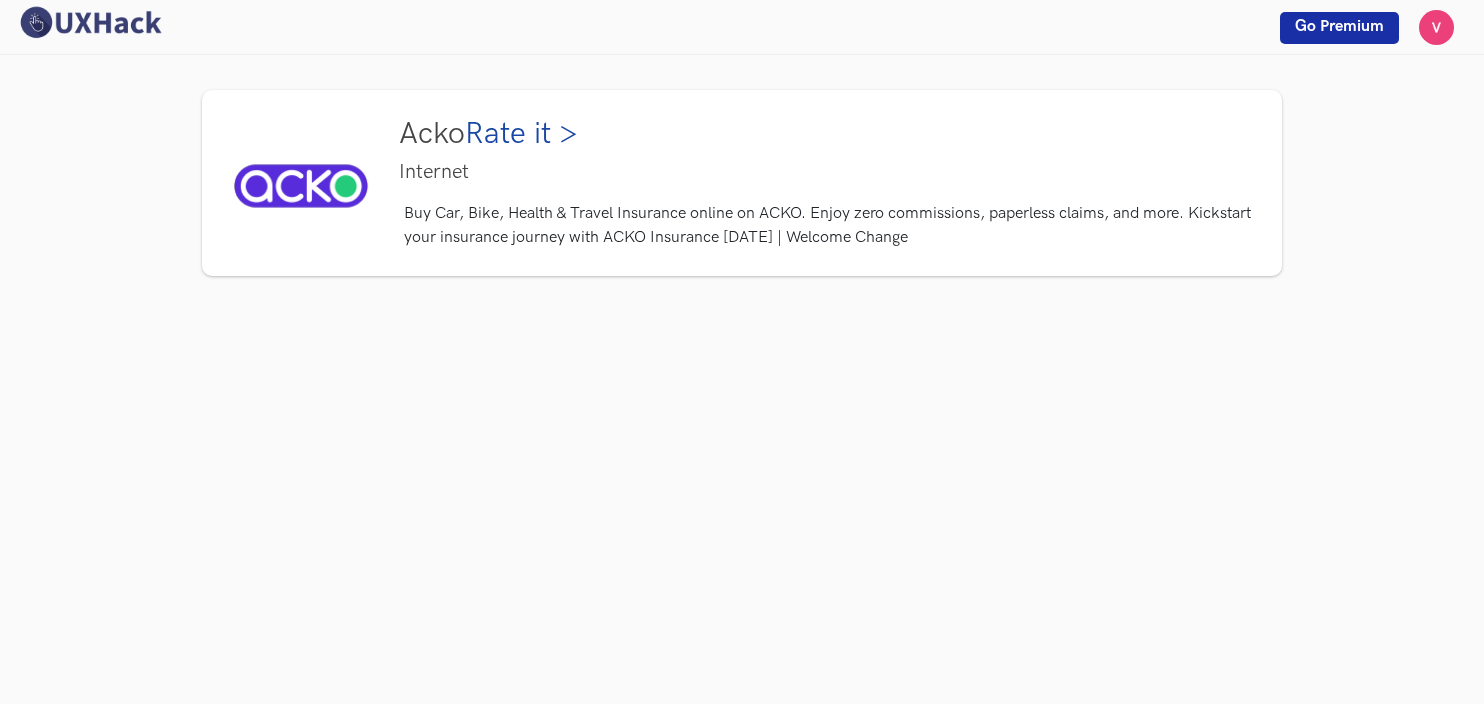 drag, startPoint x: 444, startPoint y: 173, endPoint x: 513, endPoint y: 252, distance: 104.89042 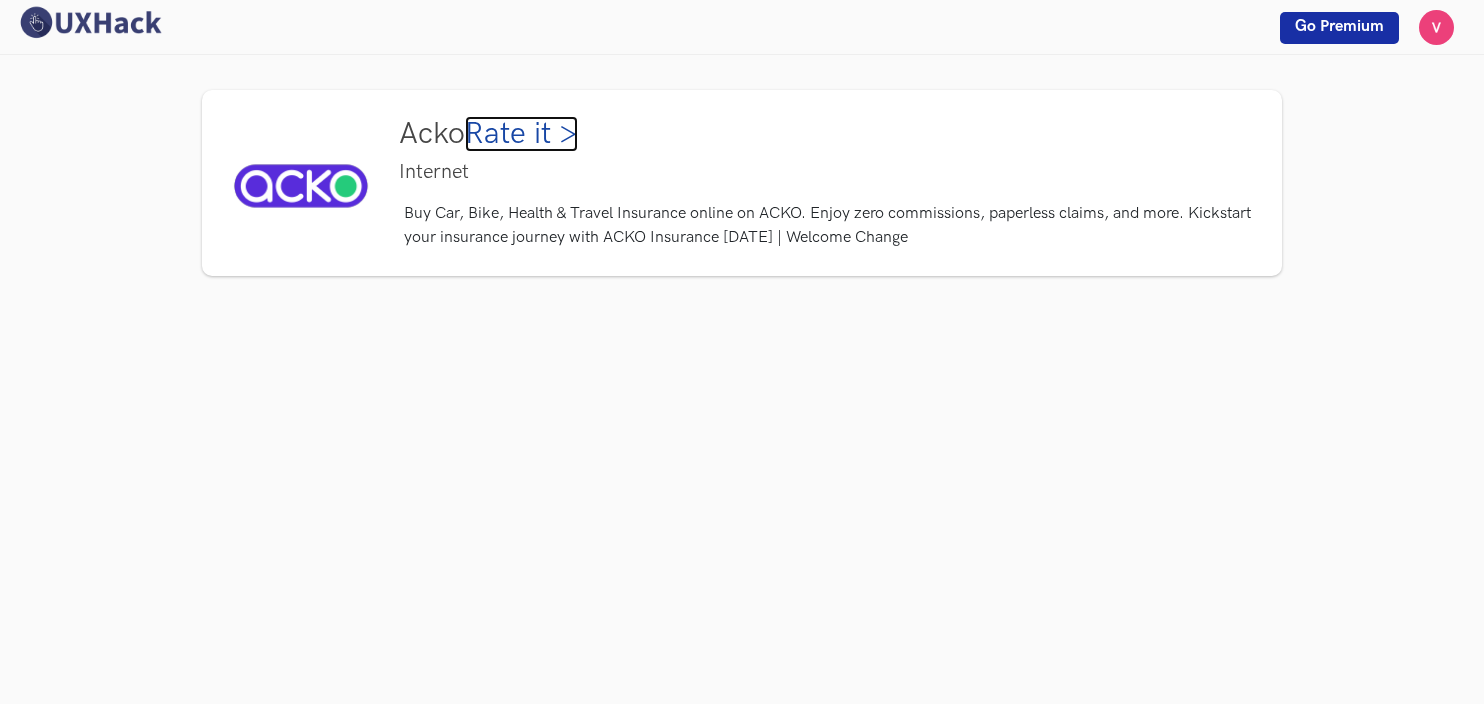 click on "Rate it >" at bounding box center (521, 134) 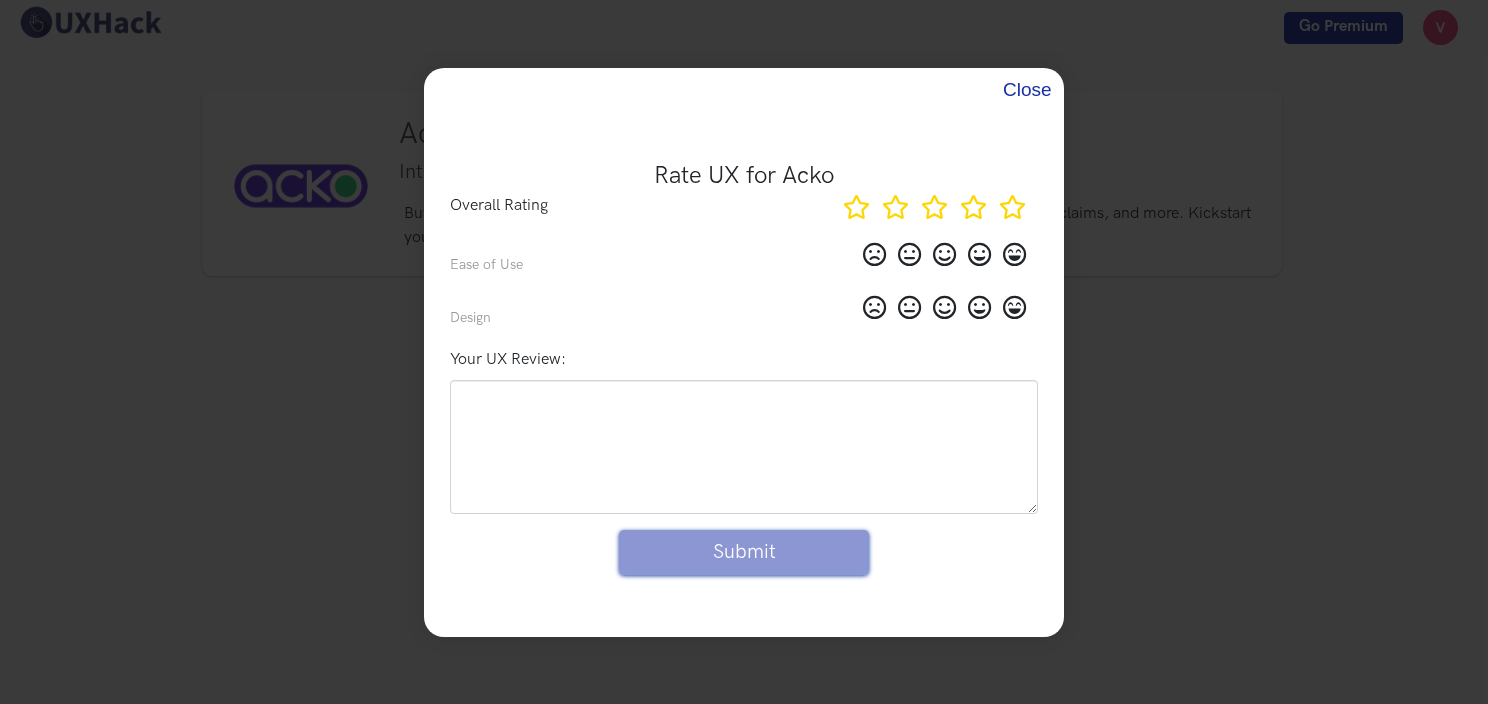click on "Close" at bounding box center [1025, 90] 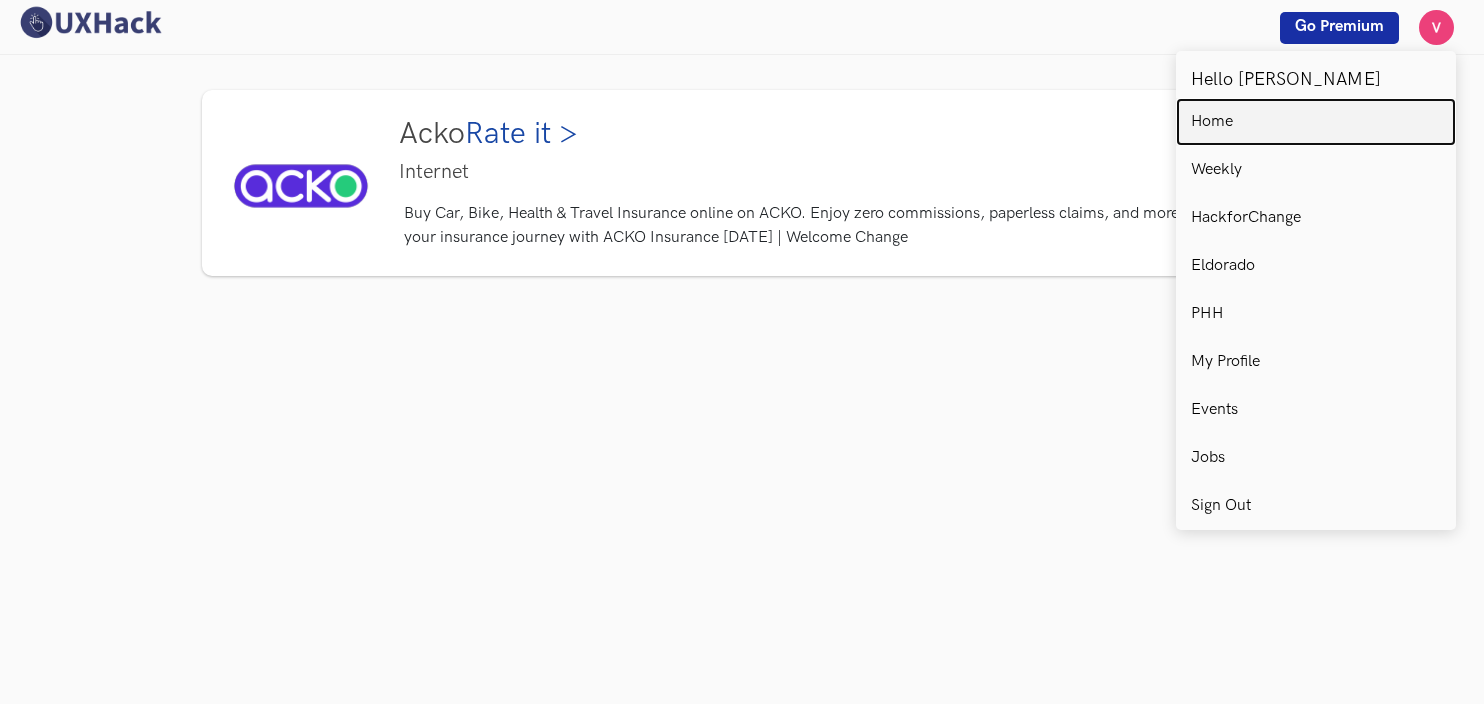 click on "Home" at bounding box center [1316, 122] 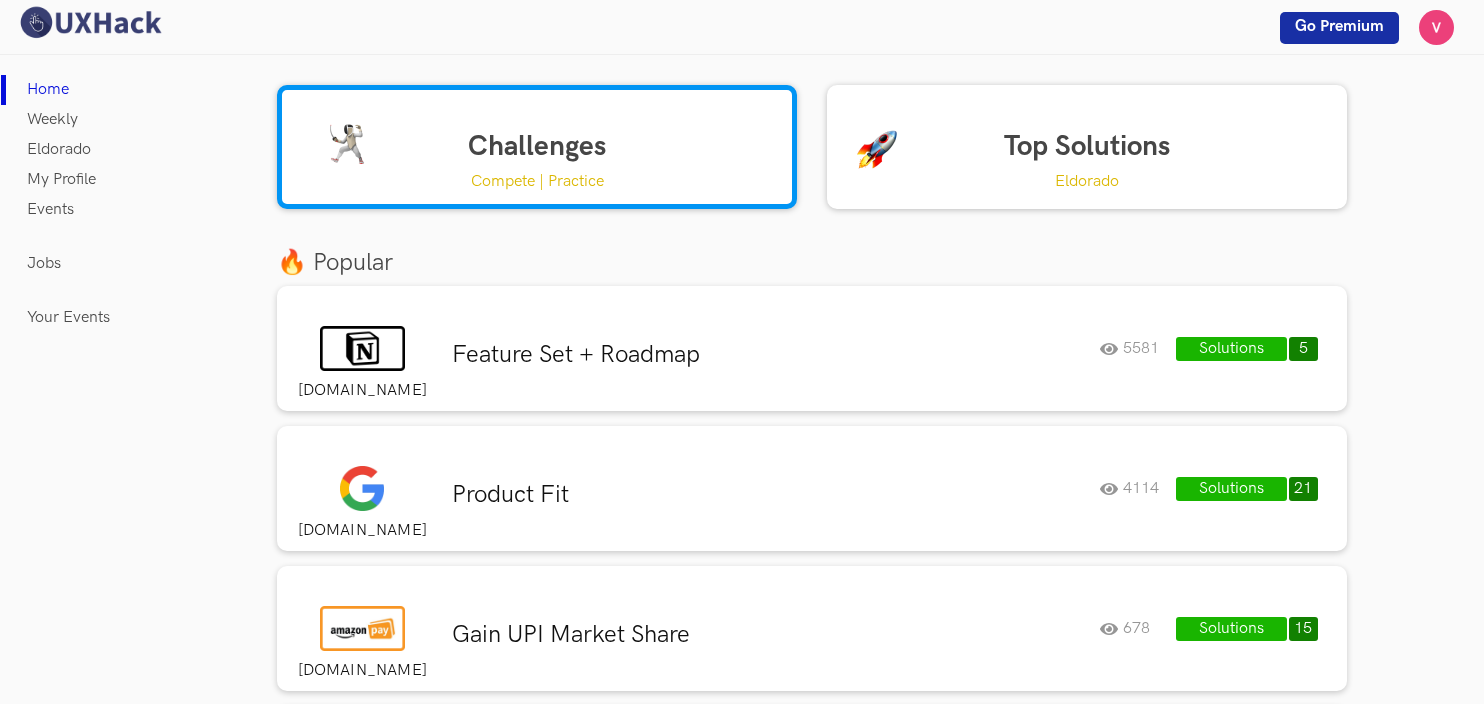 scroll, scrollTop: 0, scrollLeft: 0, axis: both 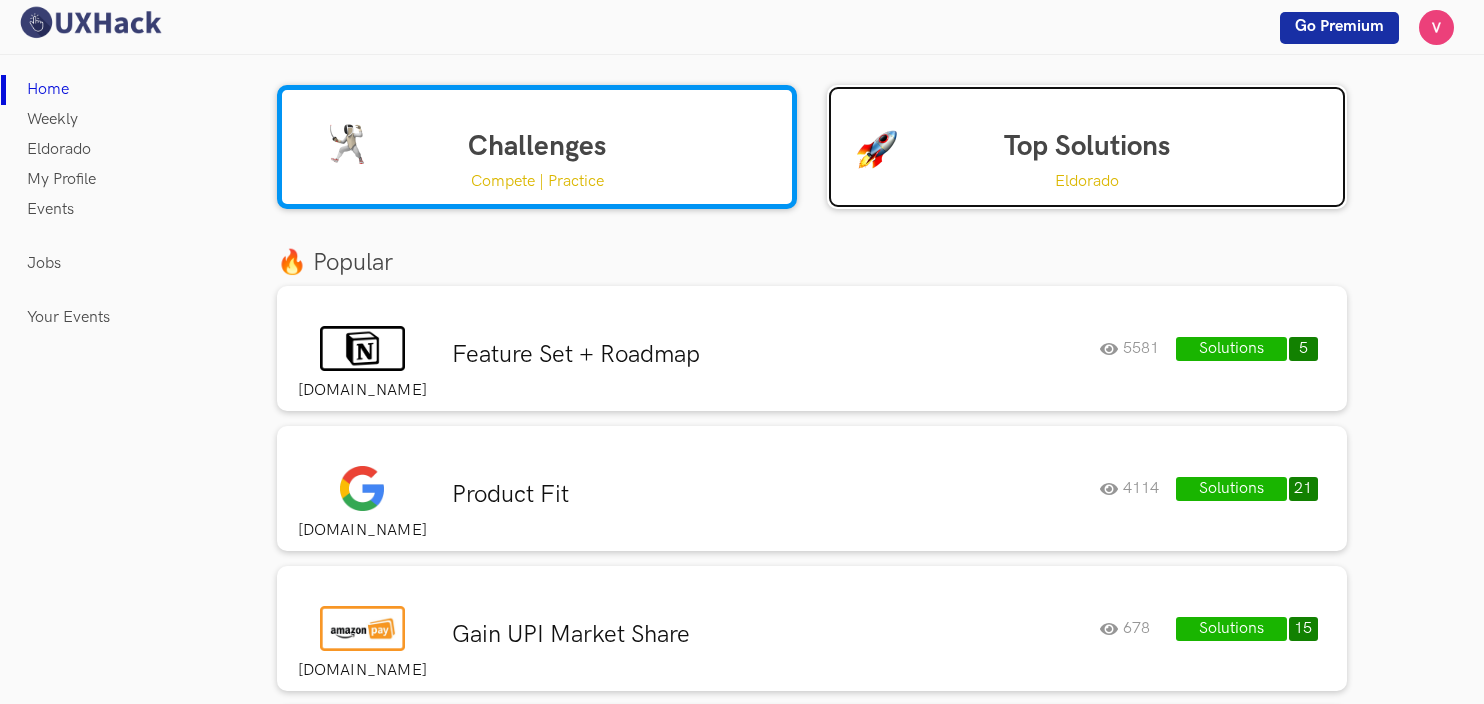 click on "Top Solutions Eldorado" at bounding box center [1087, 147] 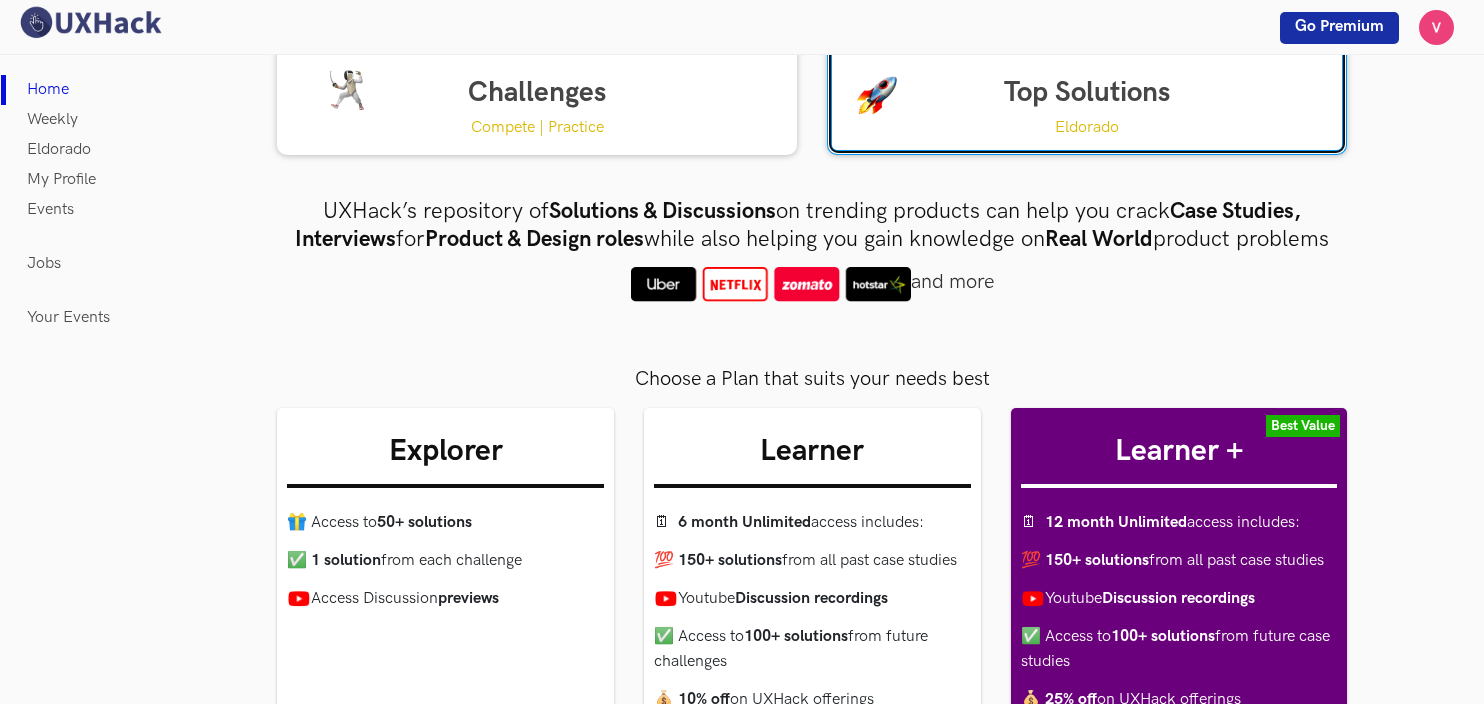 scroll, scrollTop: 0, scrollLeft: 0, axis: both 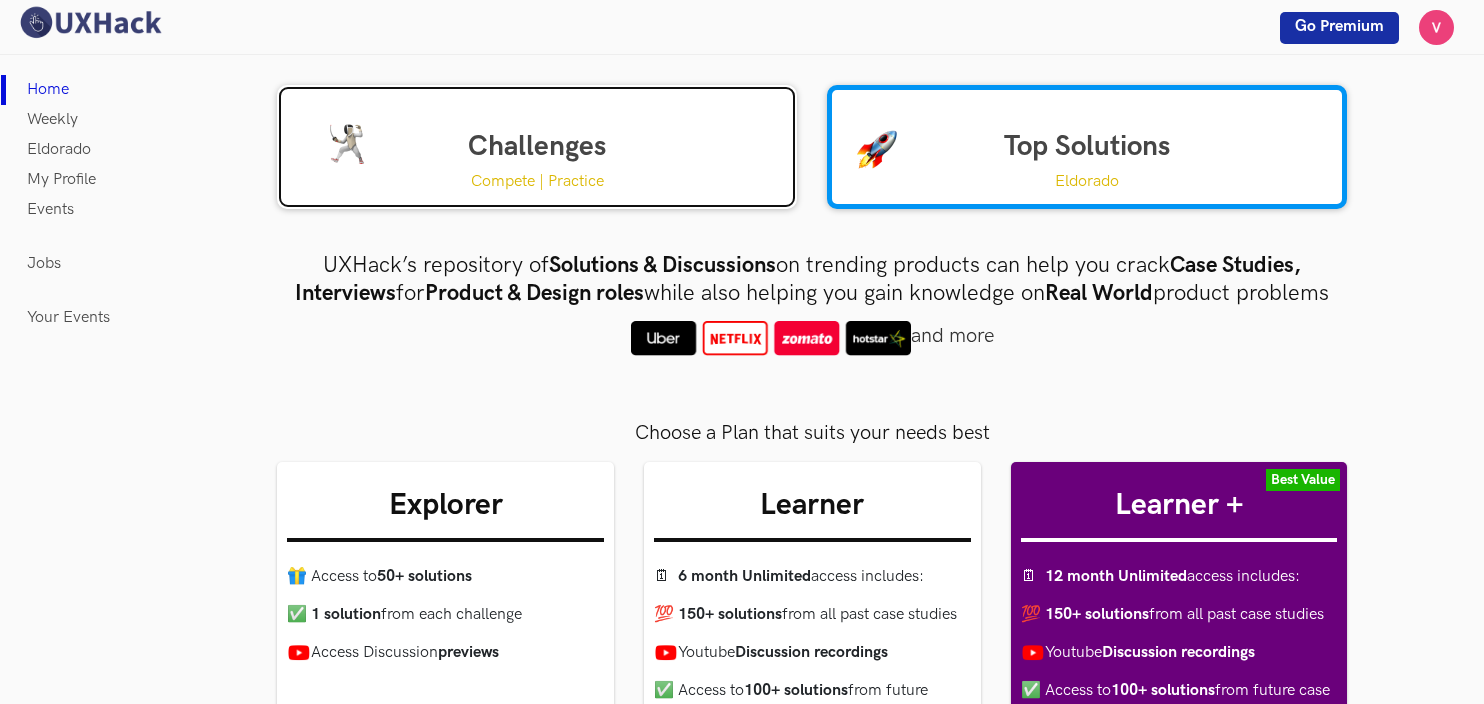 click on "Challenges Compete | Practice" at bounding box center (537, 147) 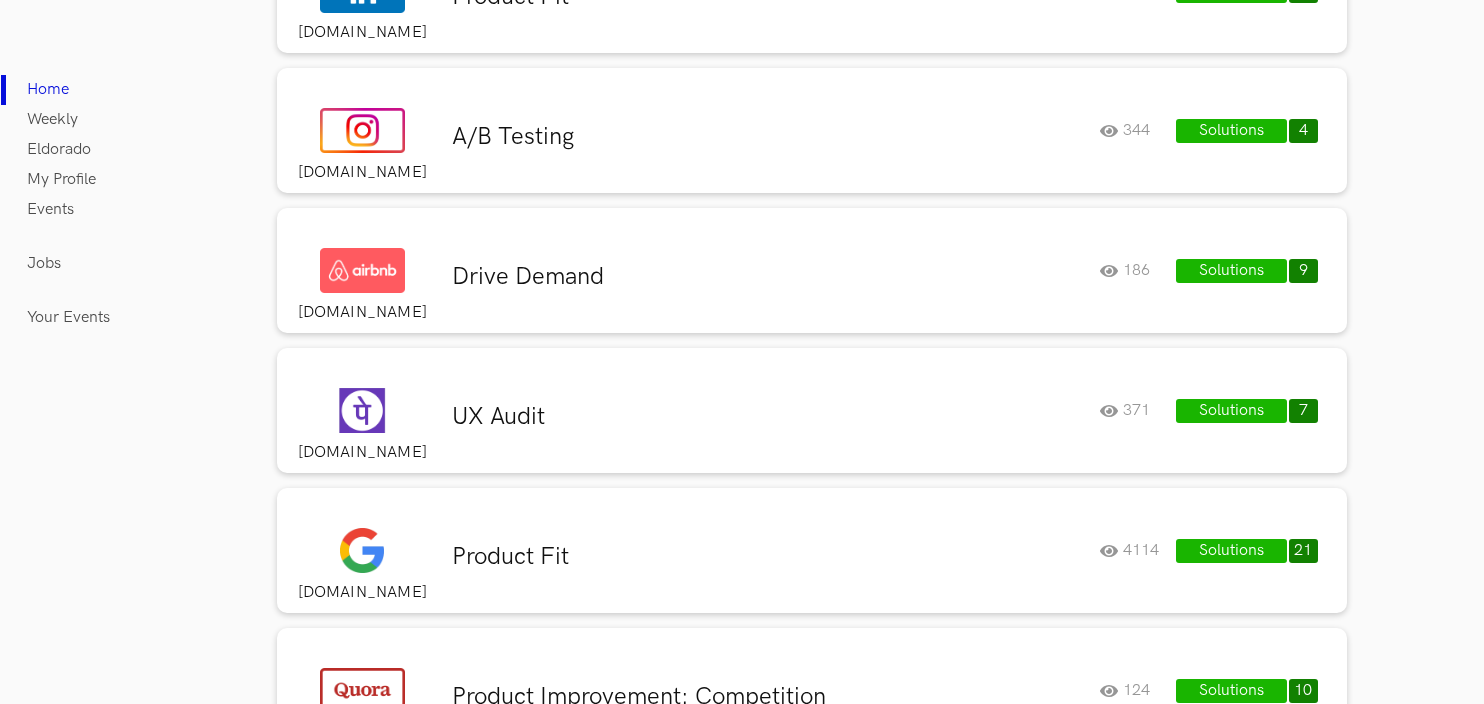 scroll, scrollTop: 4758, scrollLeft: 0, axis: vertical 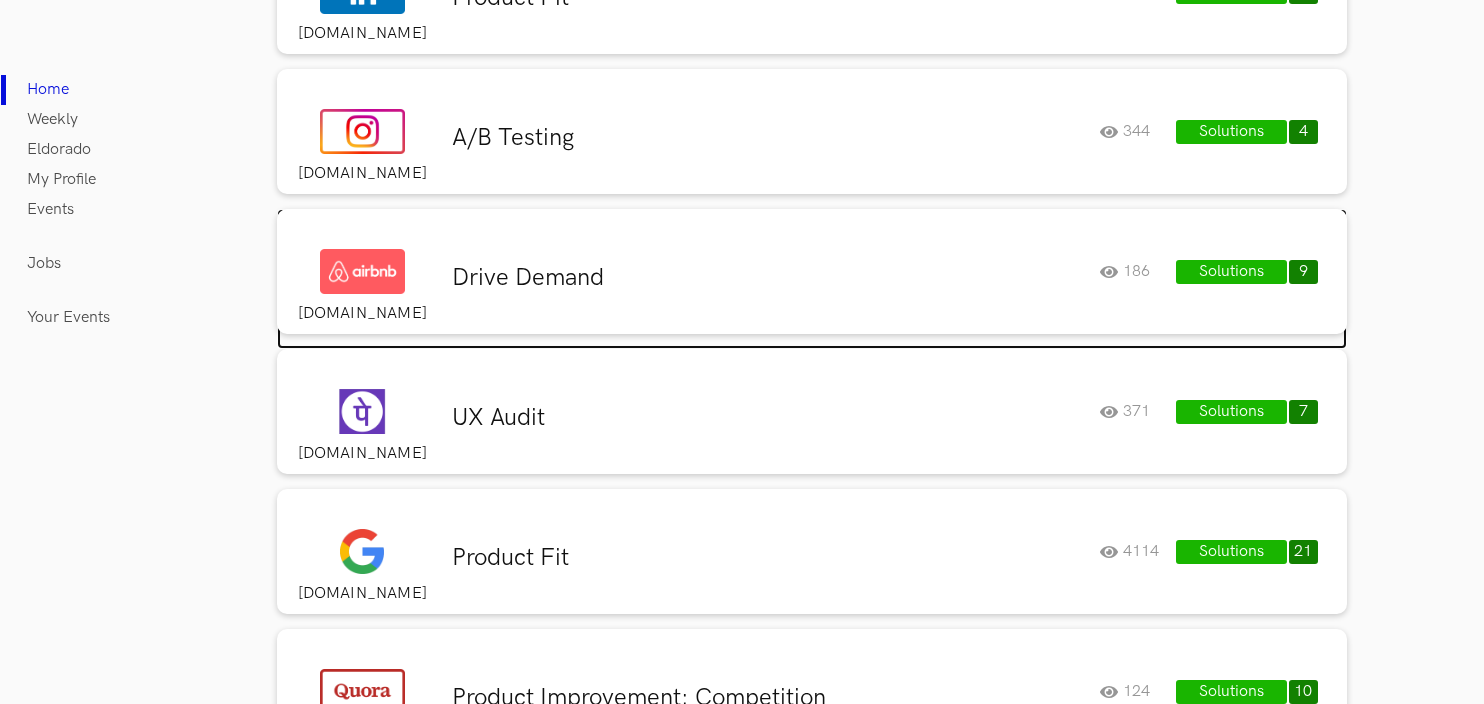click on "Drive Demand" at bounding box center (768, 278) 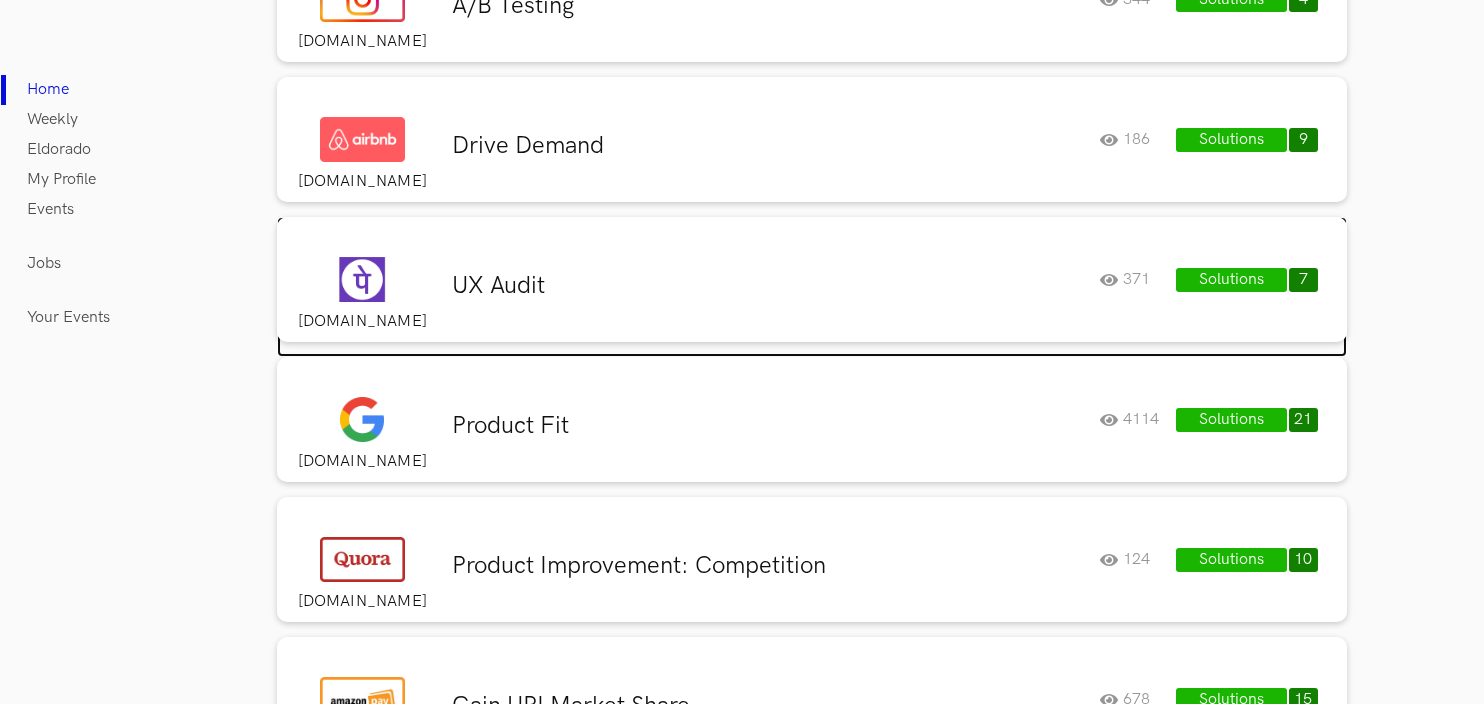 click on "UX Audit" at bounding box center (768, 286) 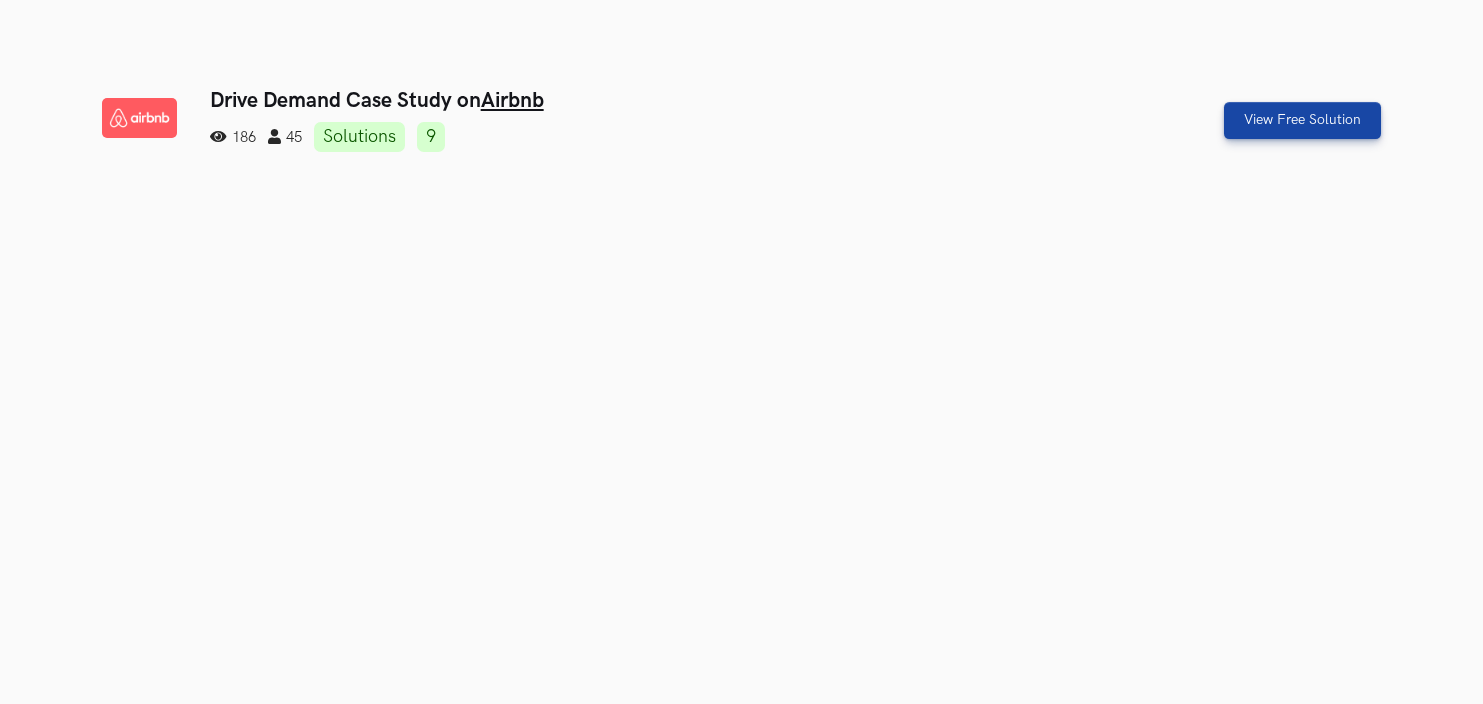 scroll, scrollTop: 407, scrollLeft: 0, axis: vertical 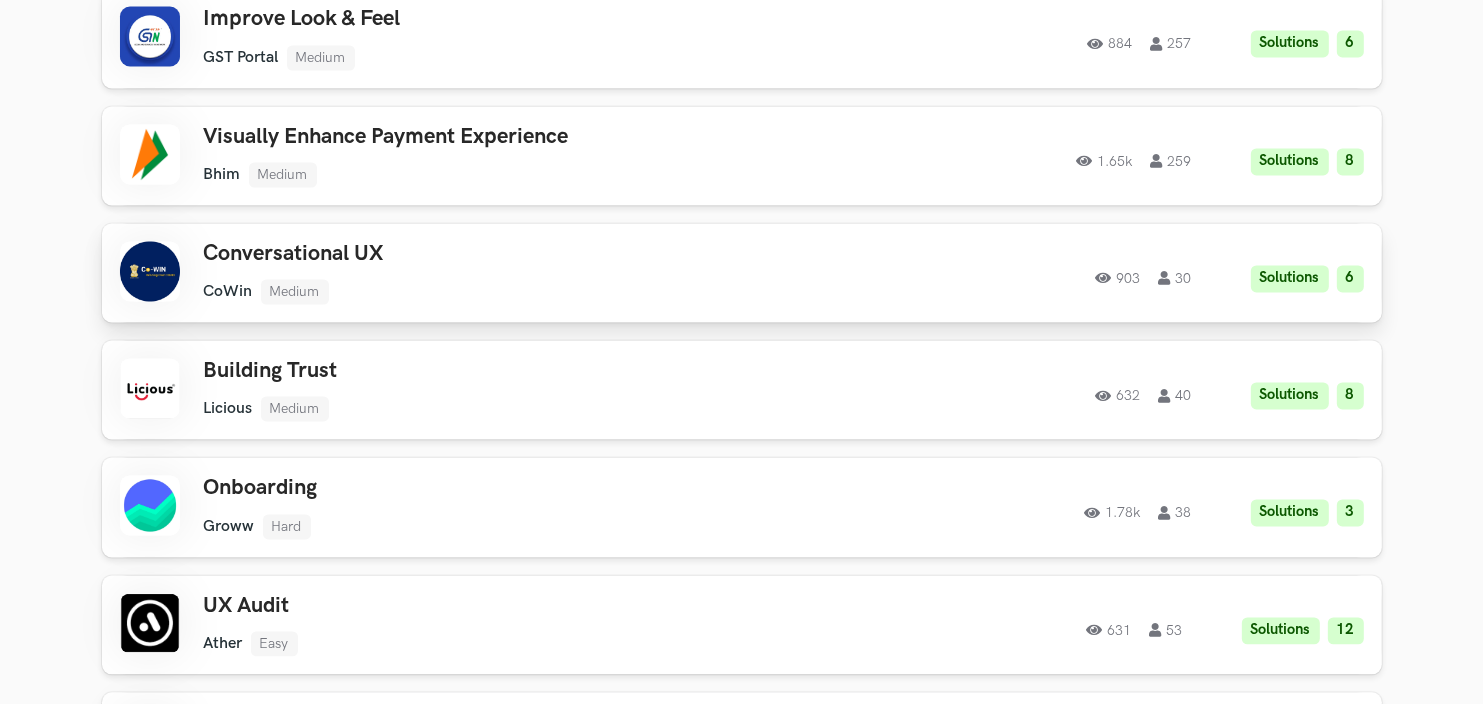 click on "Conversational UX" at bounding box center (488, 254) 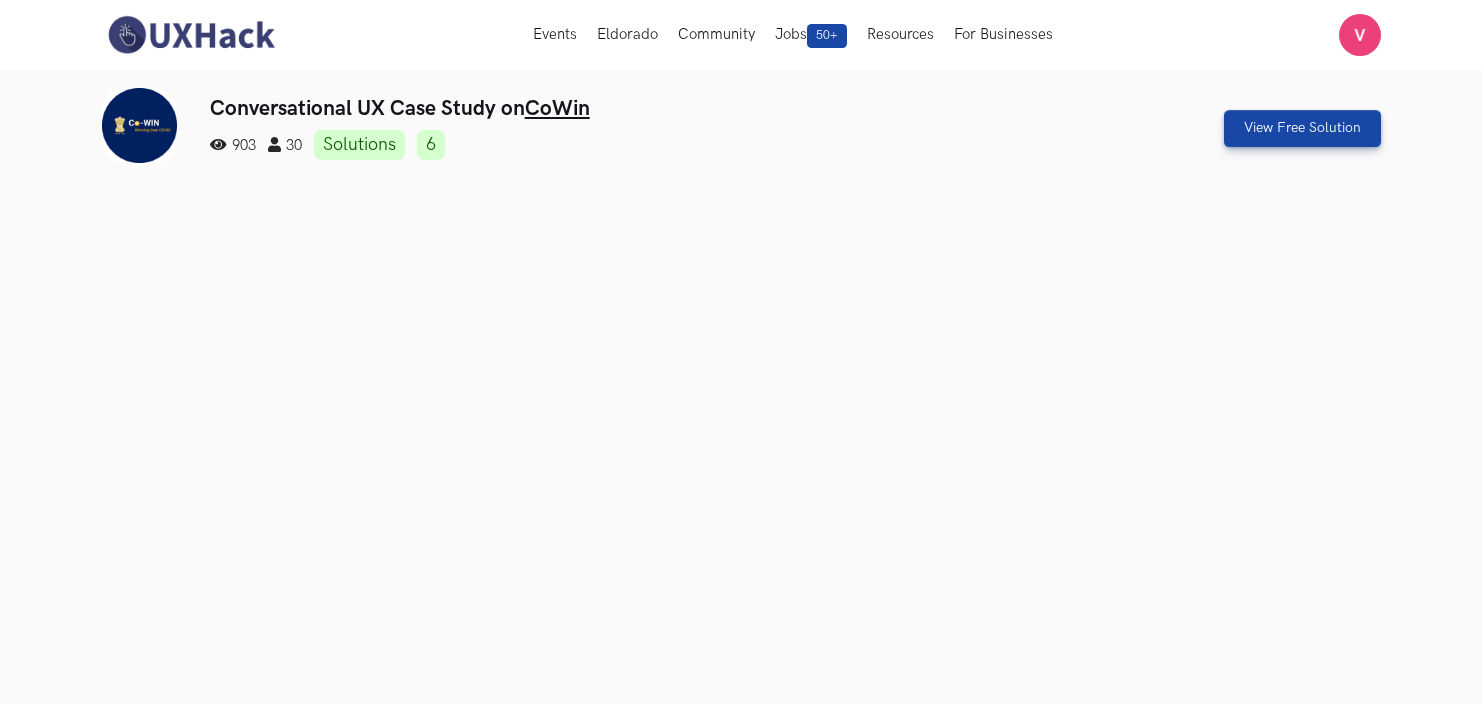 scroll, scrollTop: 0, scrollLeft: 0, axis: both 